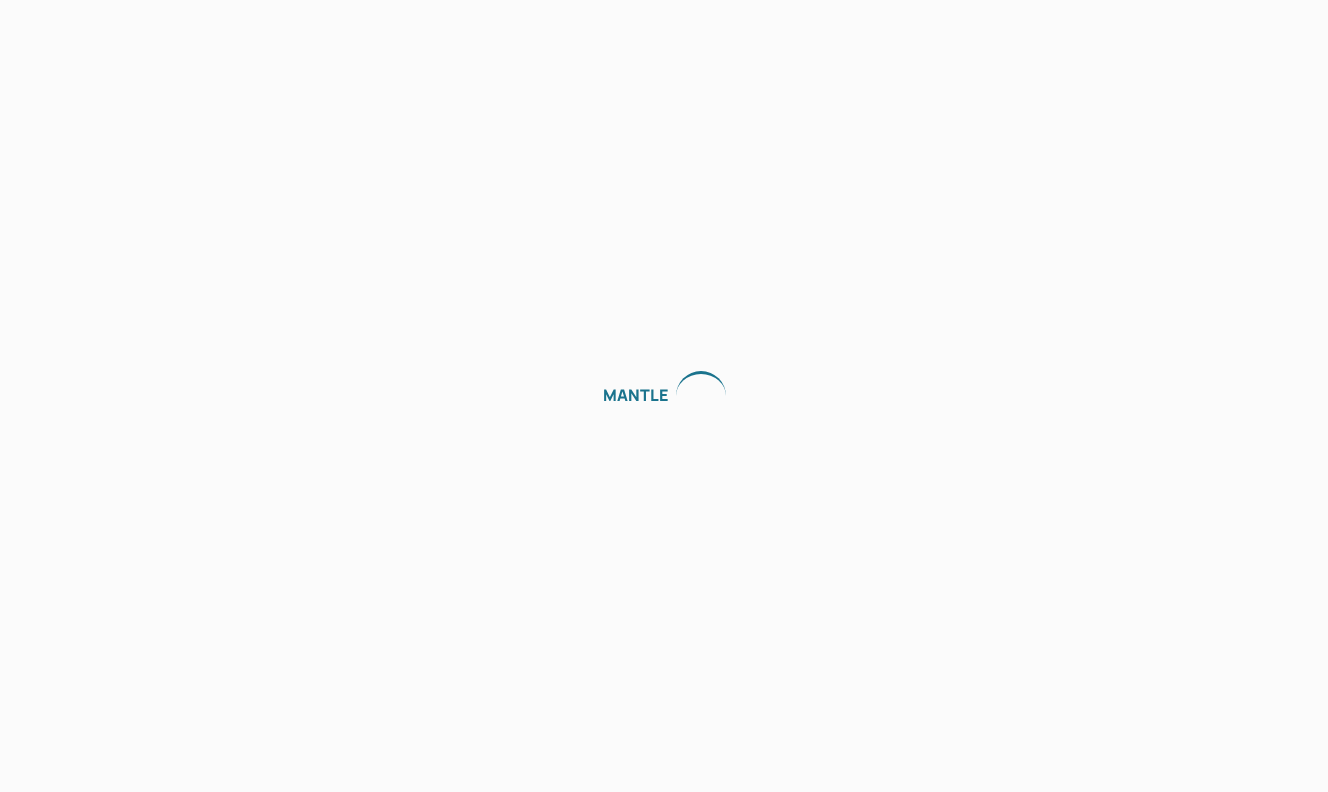 scroll, scrollTop: 0, scrollLeft: 0, axis: both 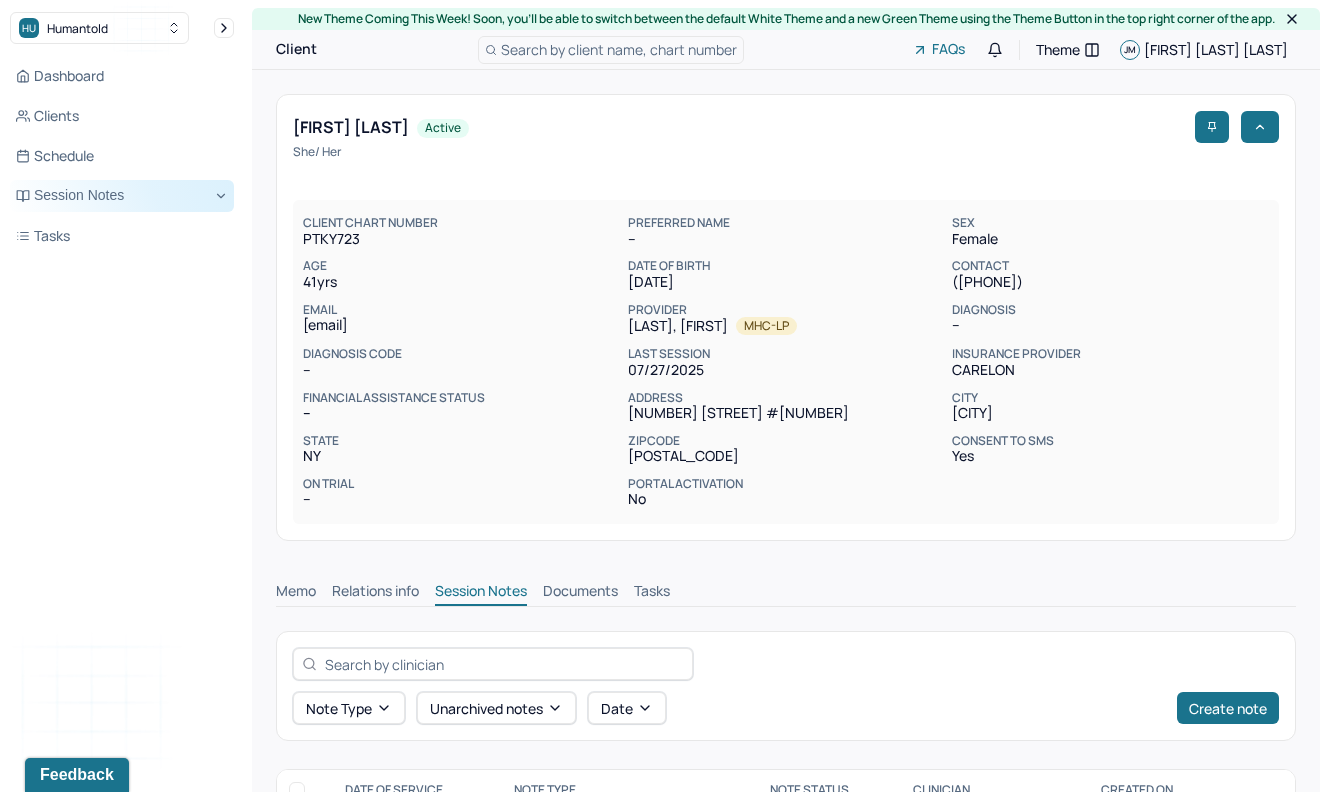 click on "Session Notes" at bounding box center [122, 196] 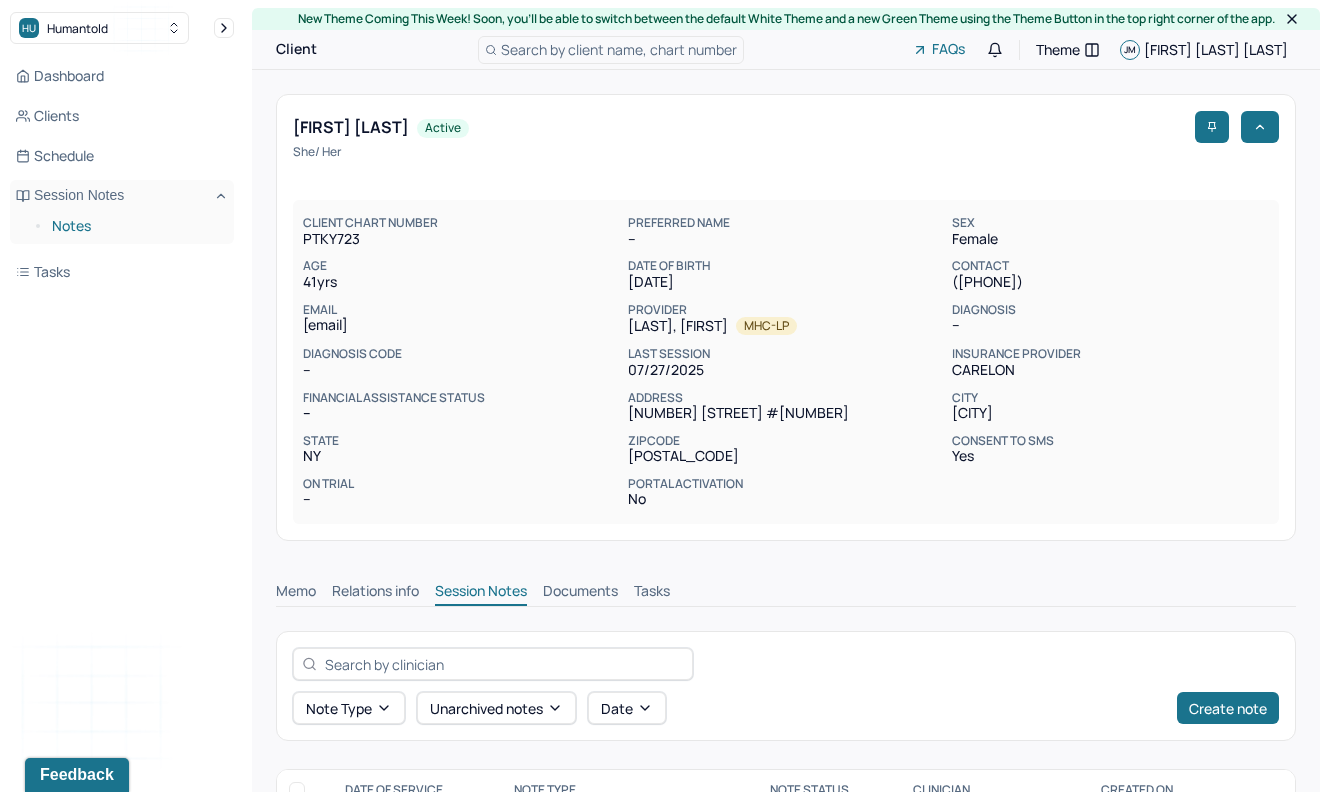 click on "Notes" at bounding box center (135, 226) 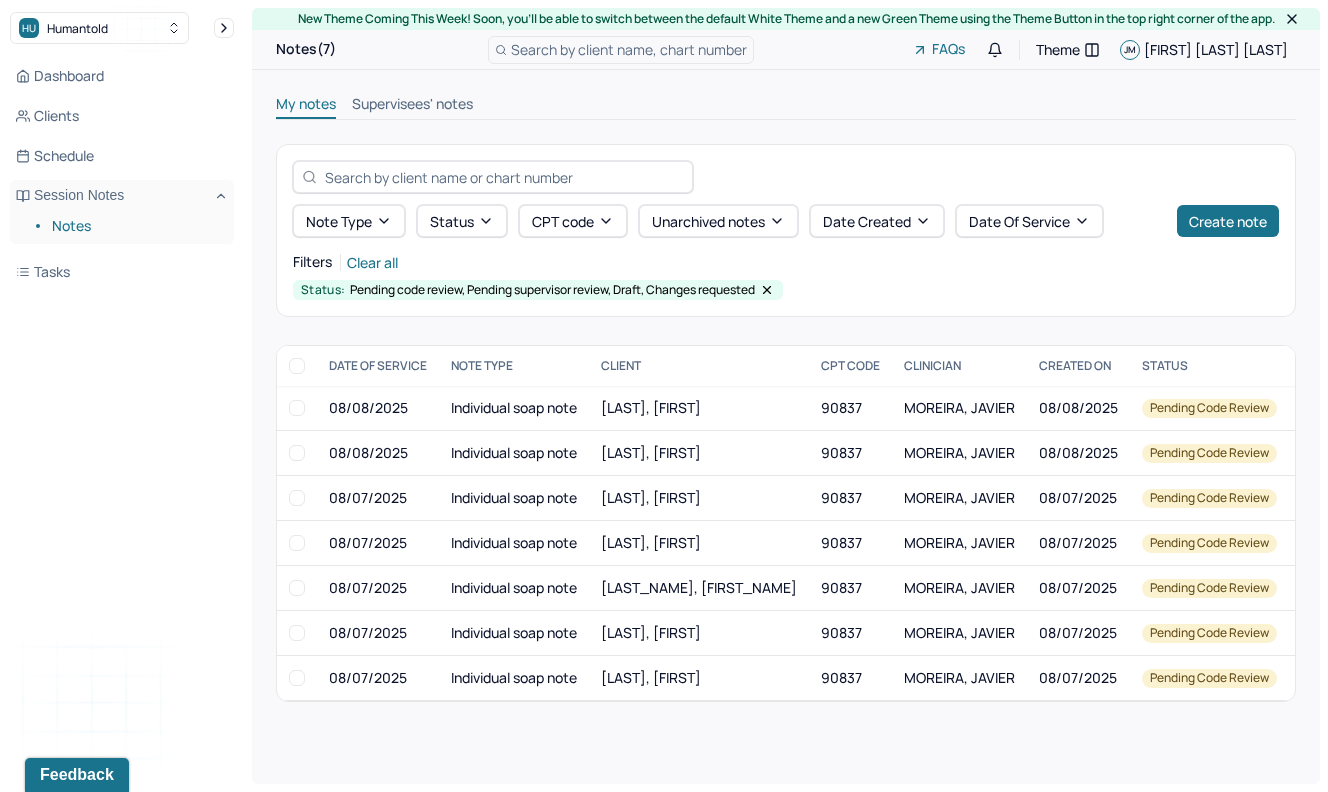 click on "Supervisees' notes" at bounding box center [412, 106] 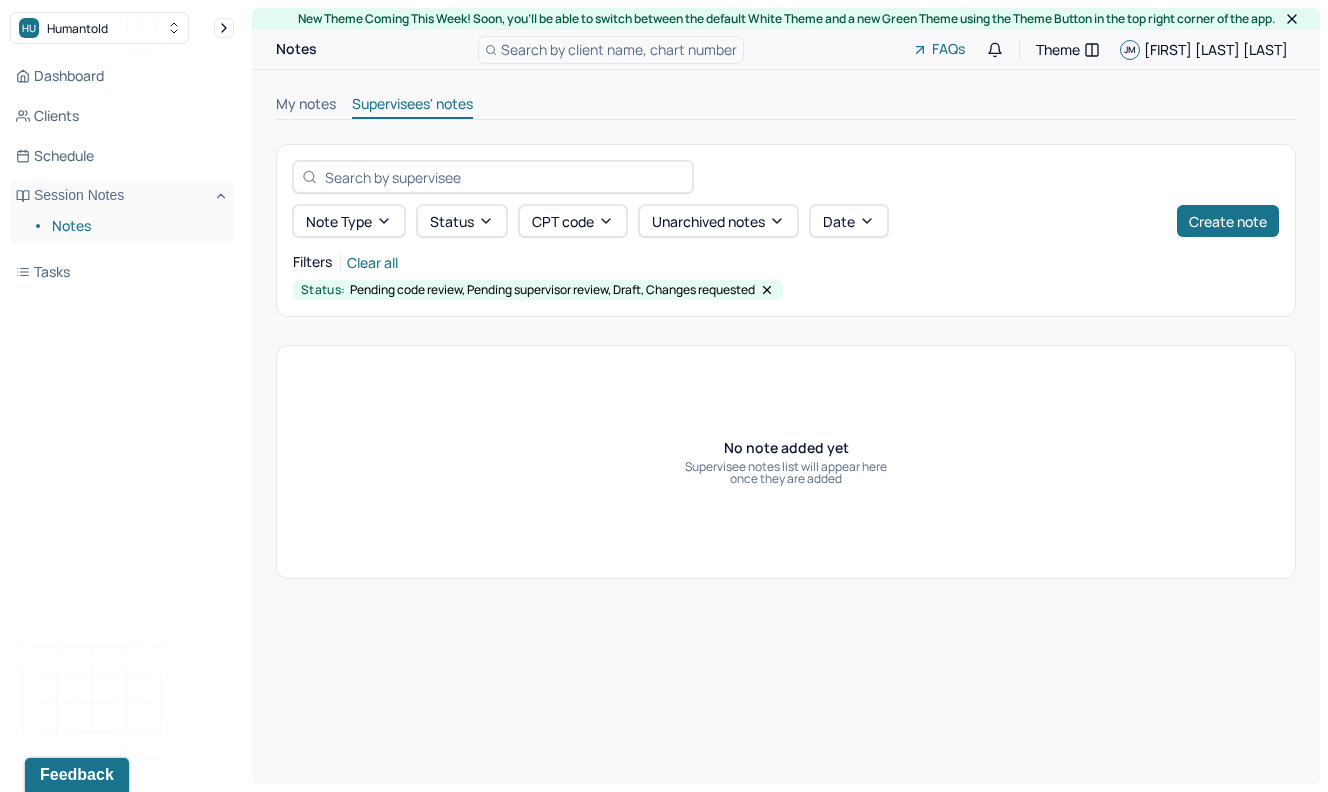 click on "My notes" at bounding box center (306, 106) 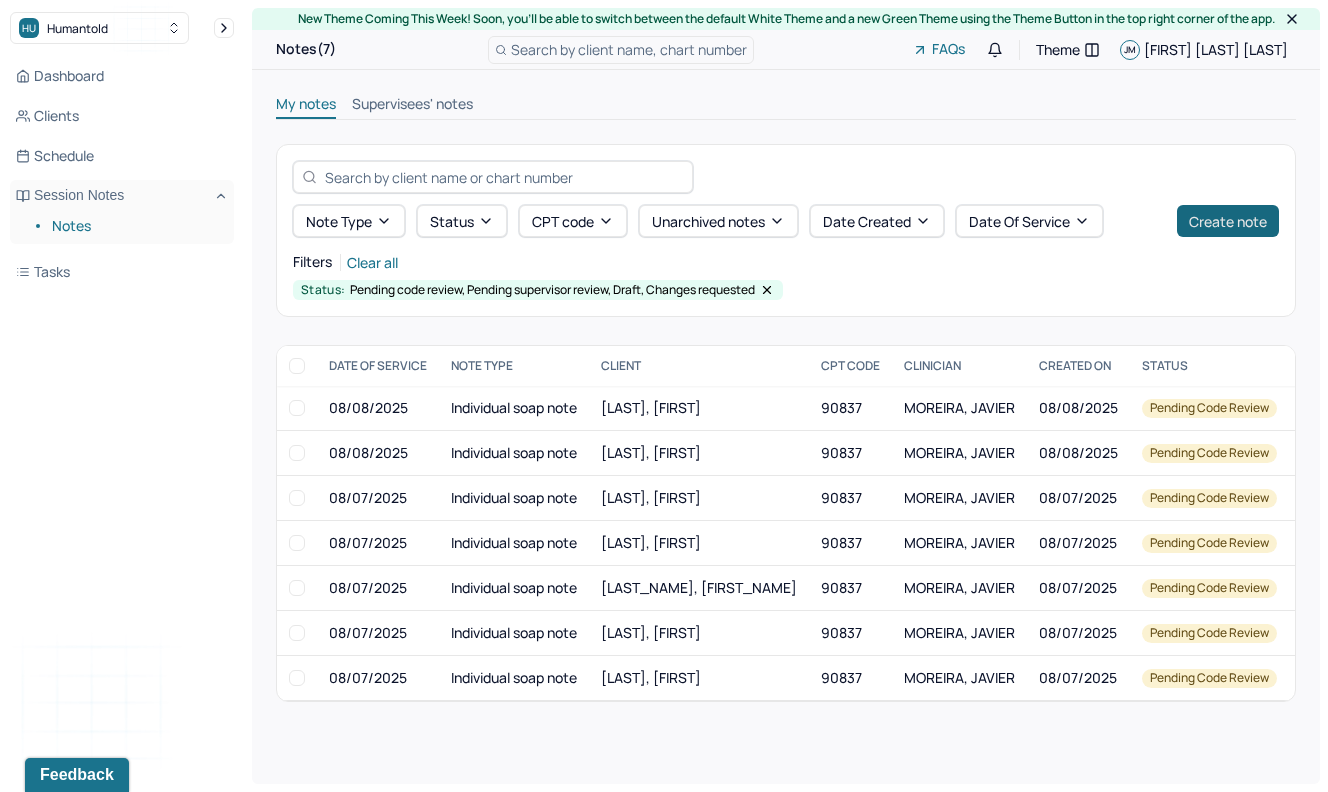 click on "Create note" at bounding box center [1228, 221] 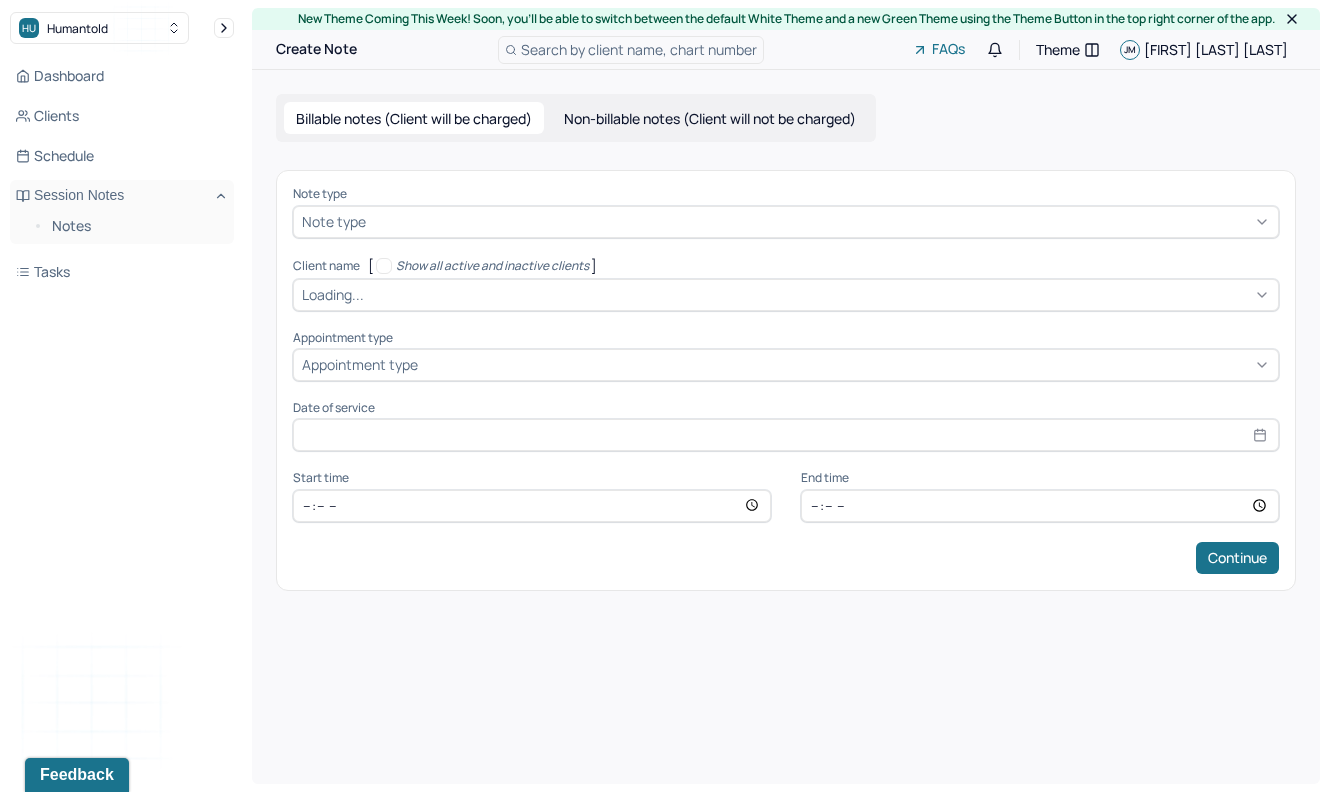 click at bounding box center [820, 221] 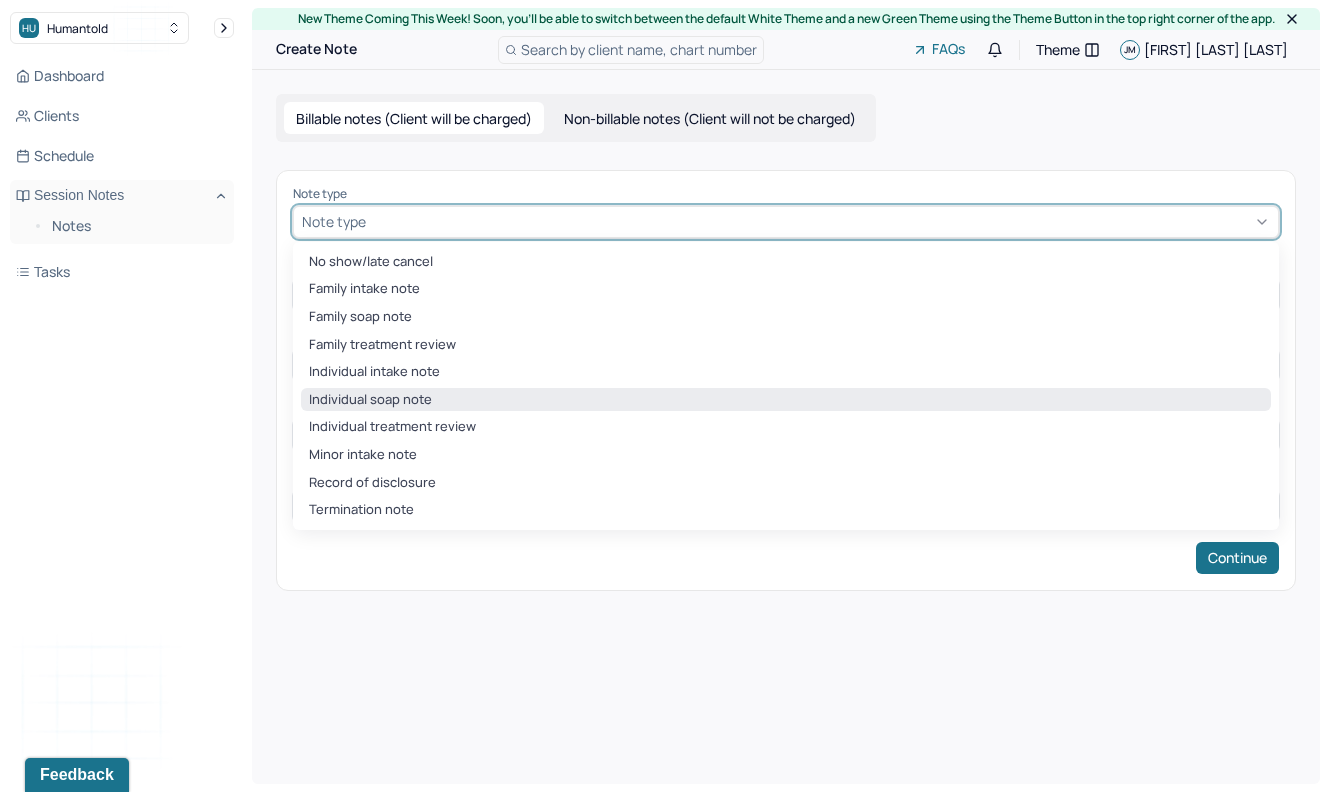 click on "Individual soap note" at bounding box center (786, 400) 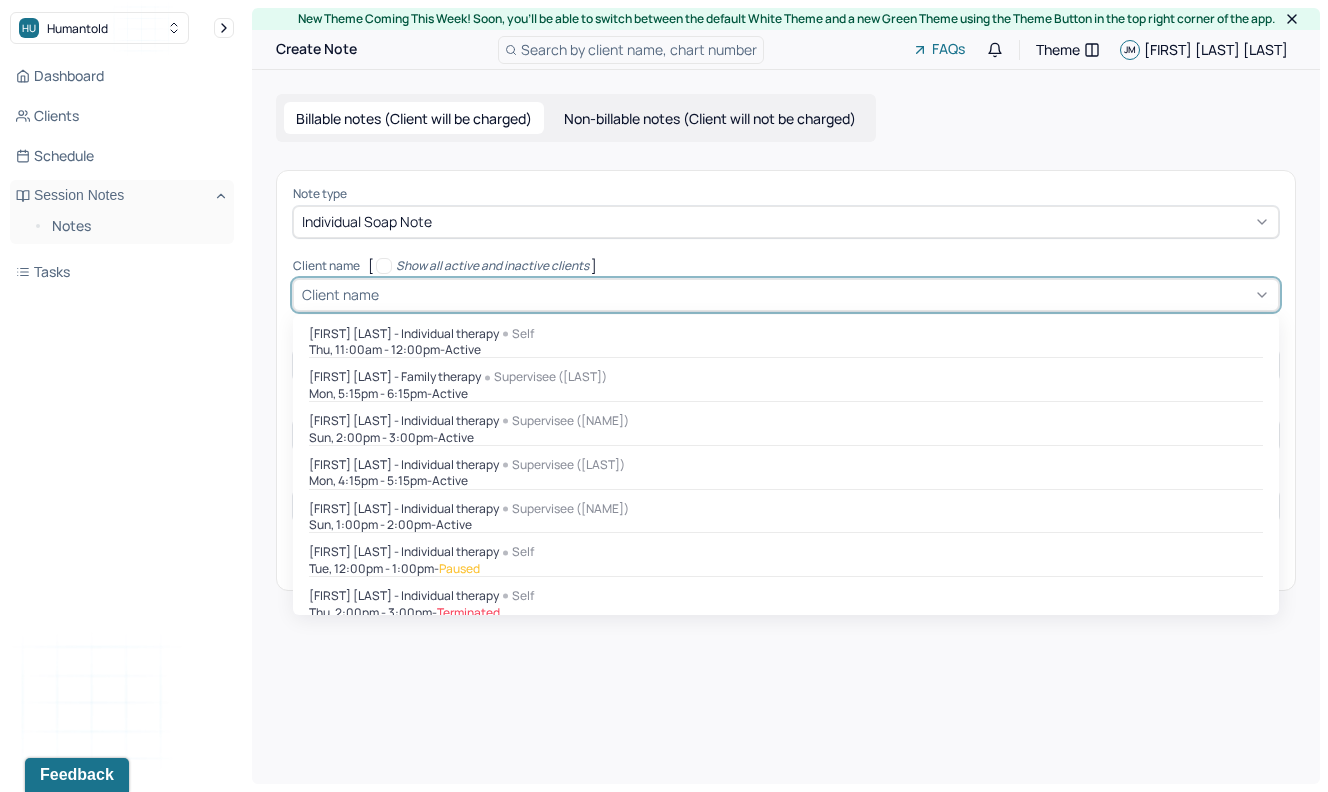 click at bounding box center [826, 294] 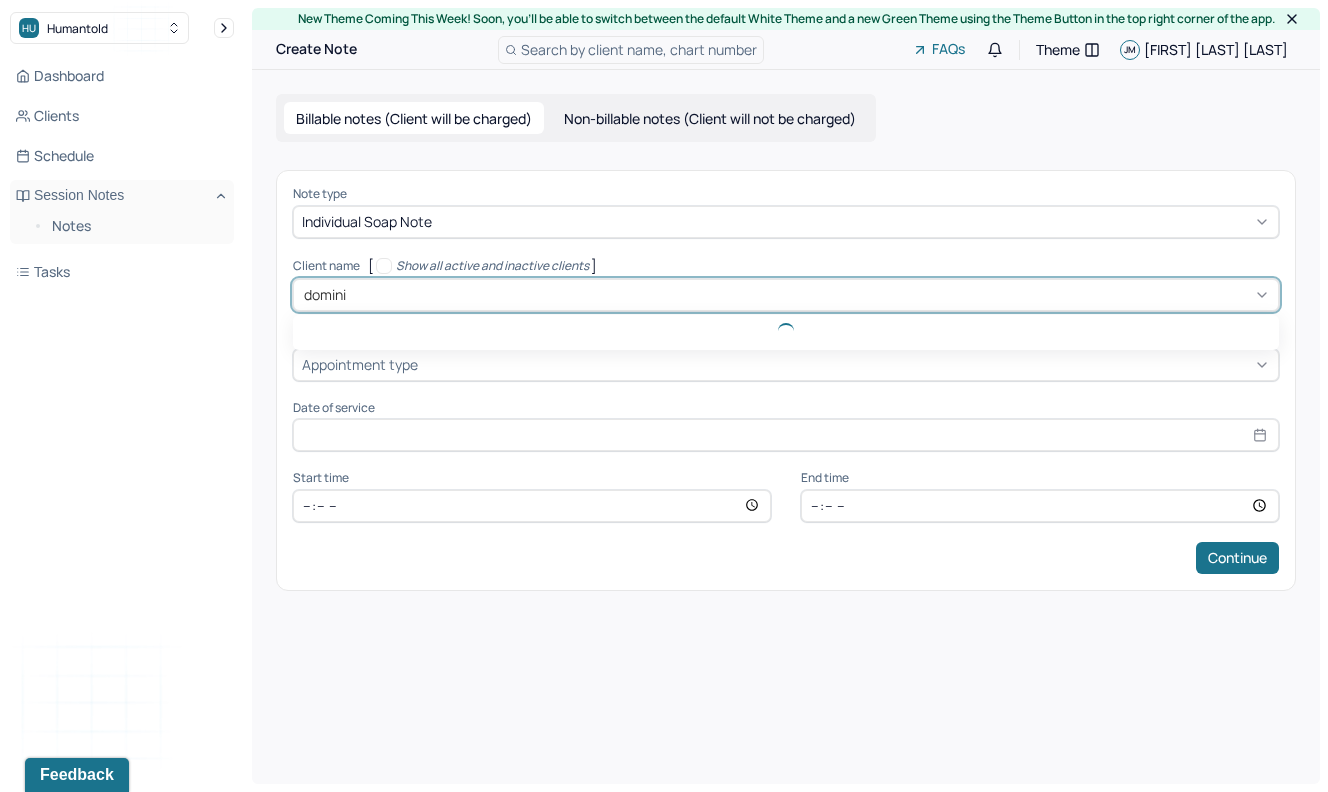 type on "[FIRST]" 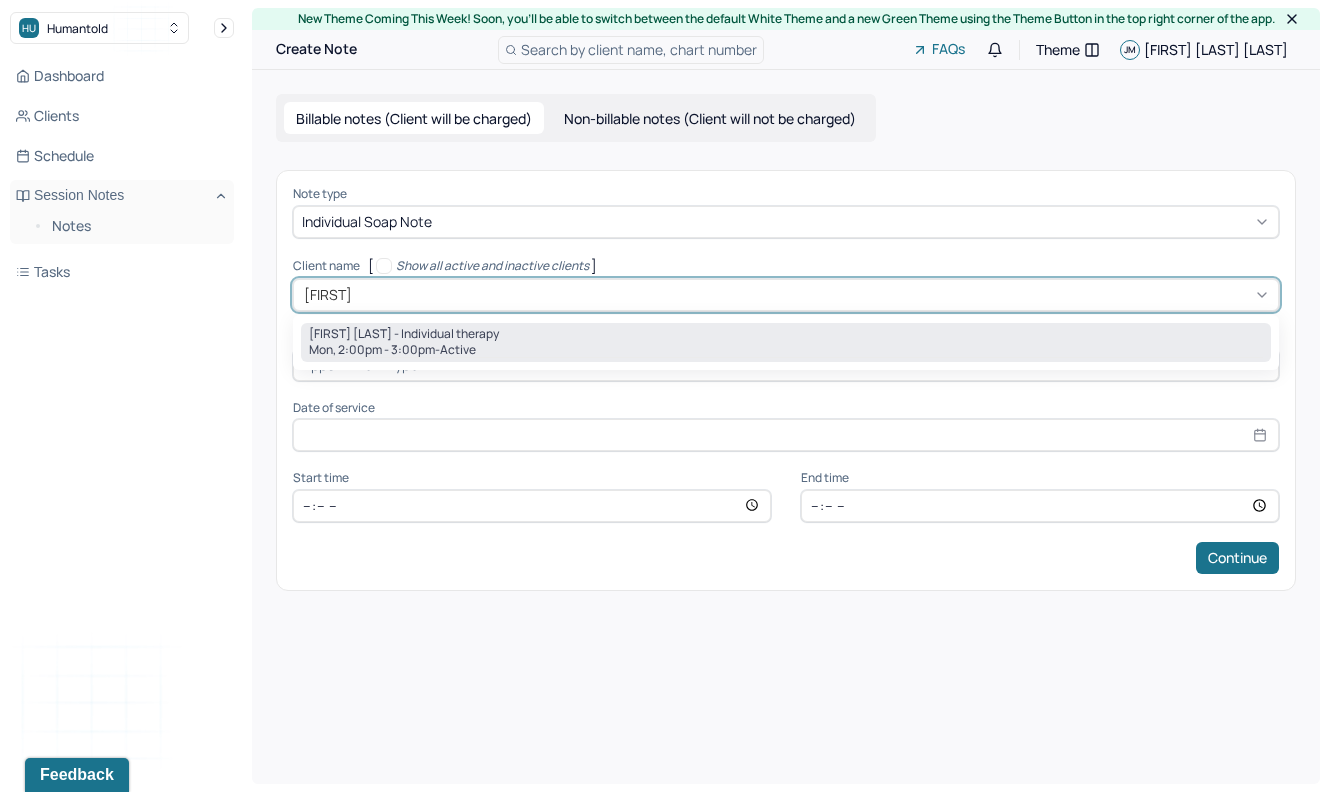 click on "Mon, 2:00pm - 3:00pm  -  active" at bounding box center [786, 350] 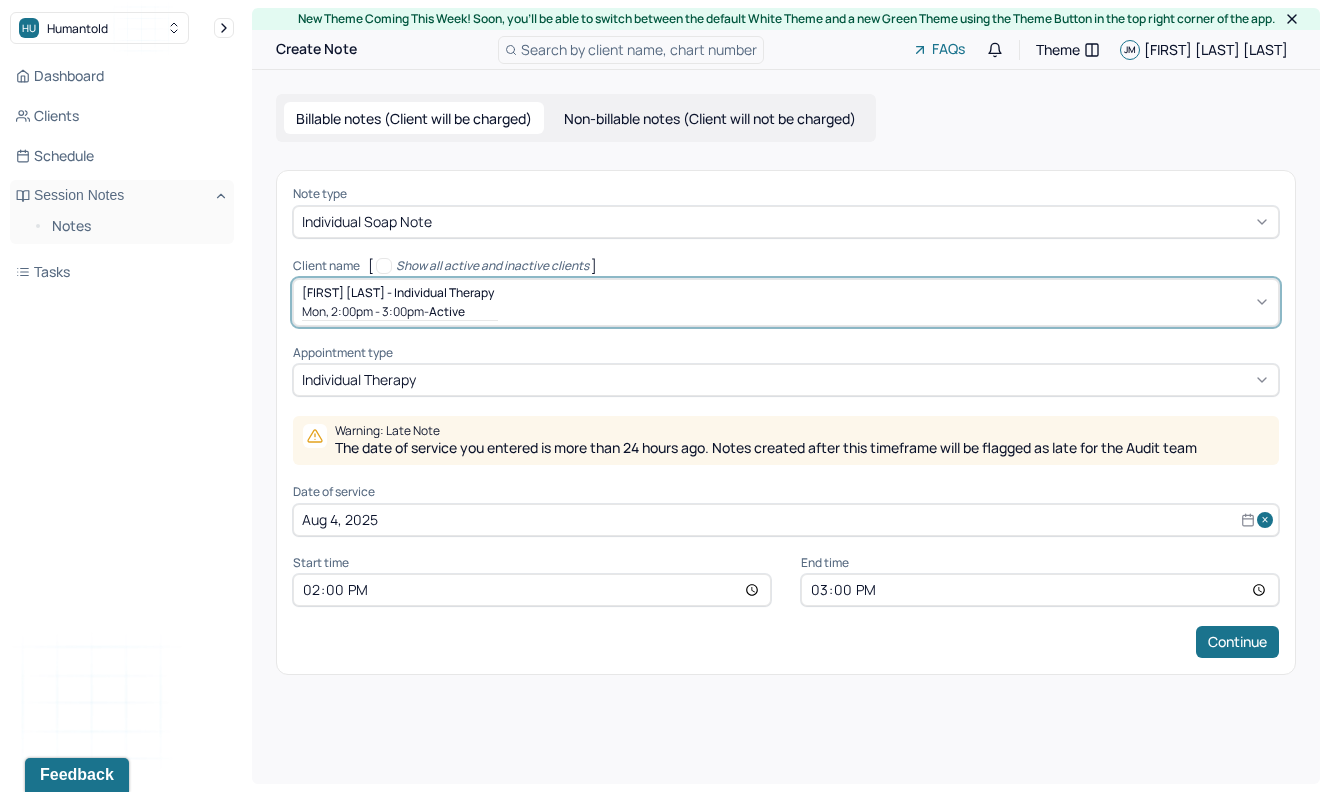 click on "Aug 4, 2025" at bounding box center [786, 520] 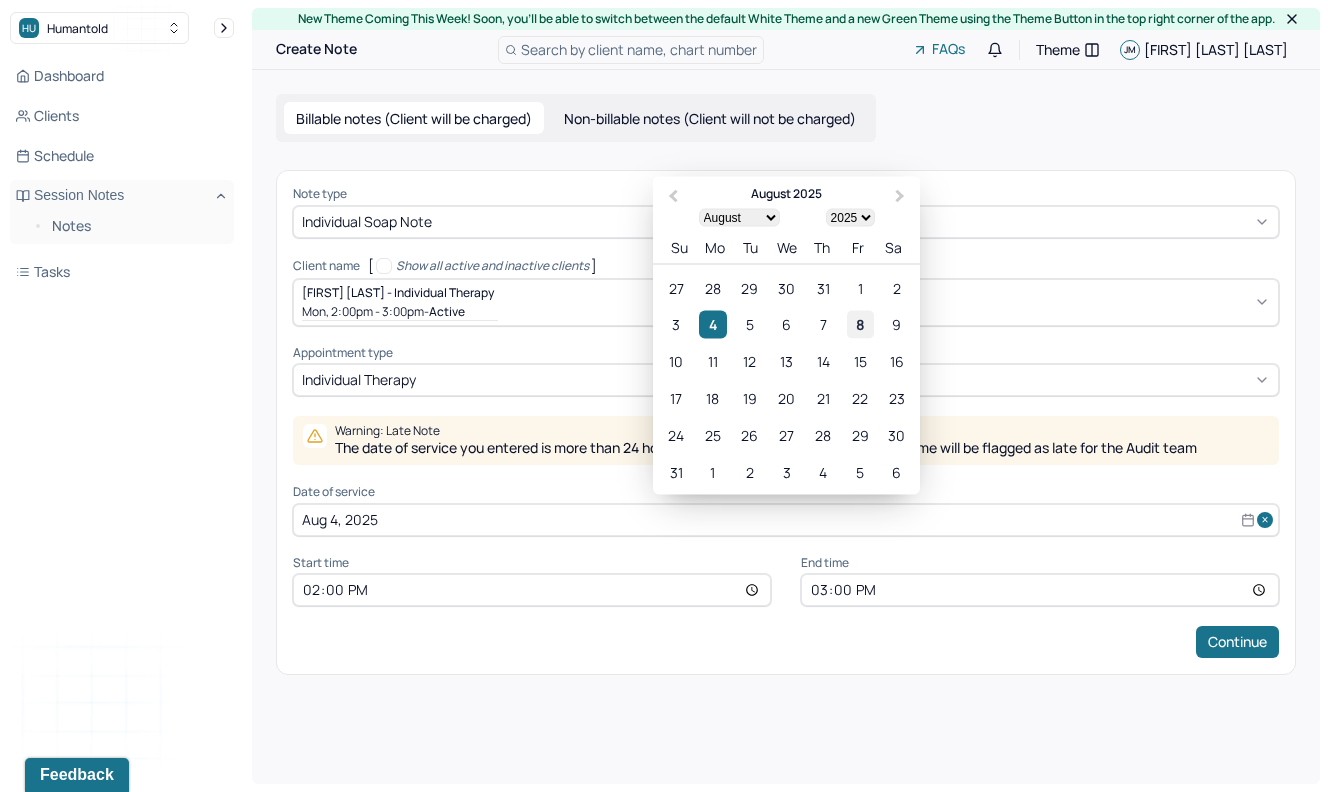 click on "8" at bounding box center [860, 324] 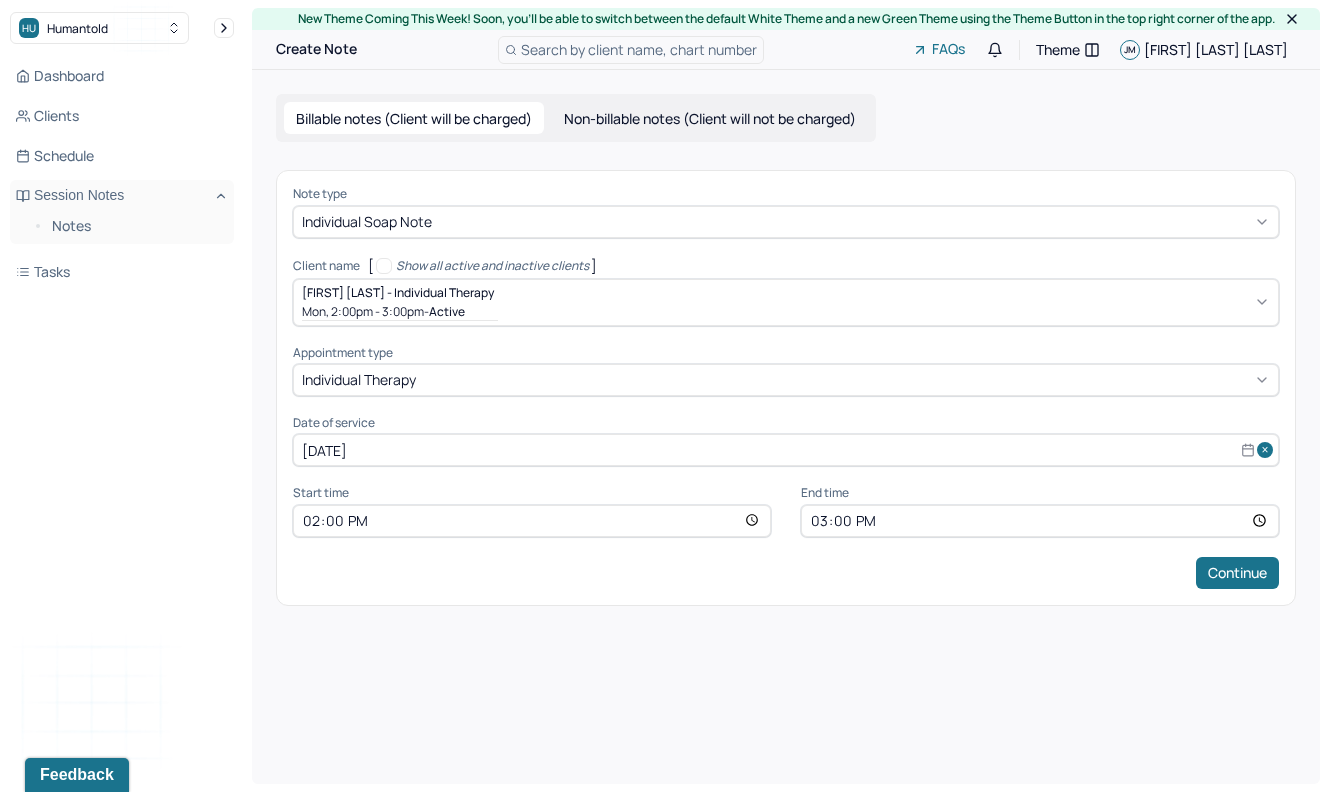 click on "14:00" at bounding box center (532, 521) 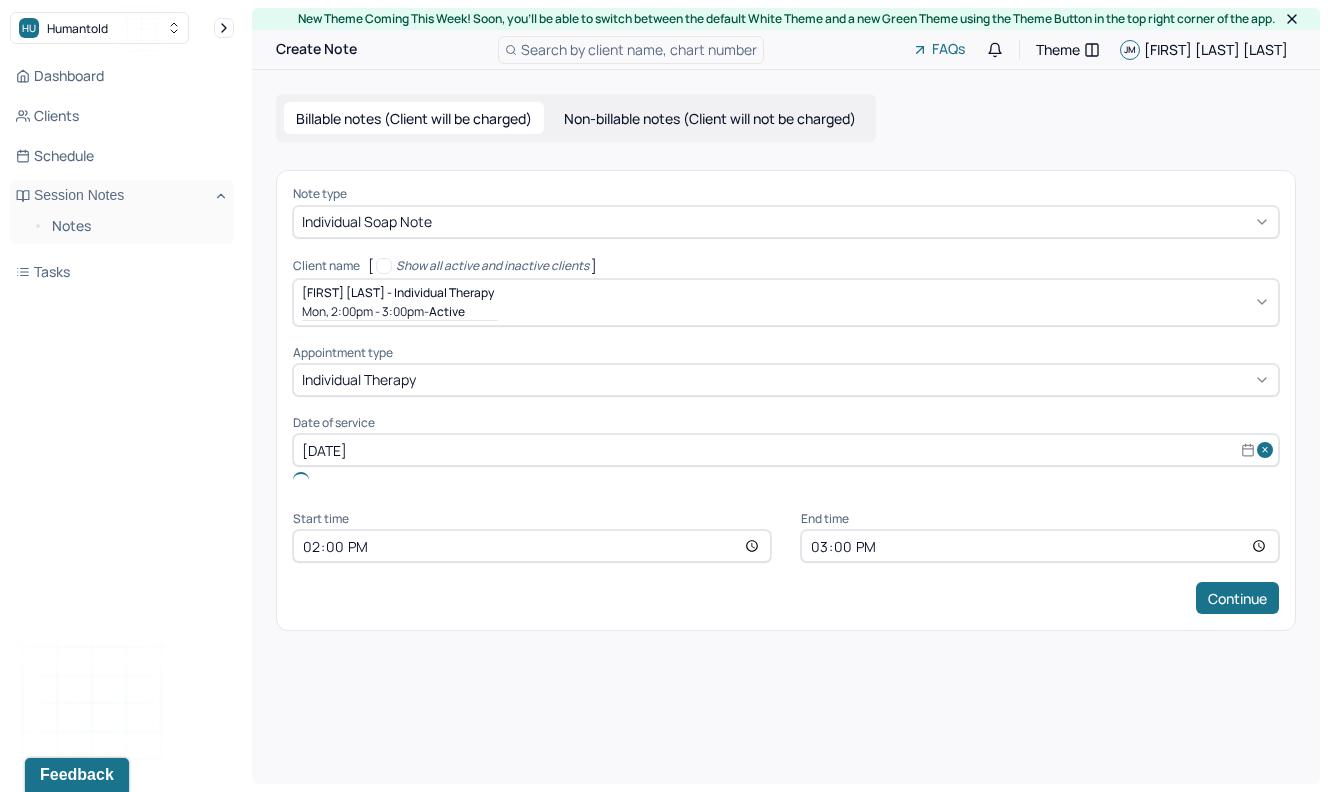 type on "12:30" 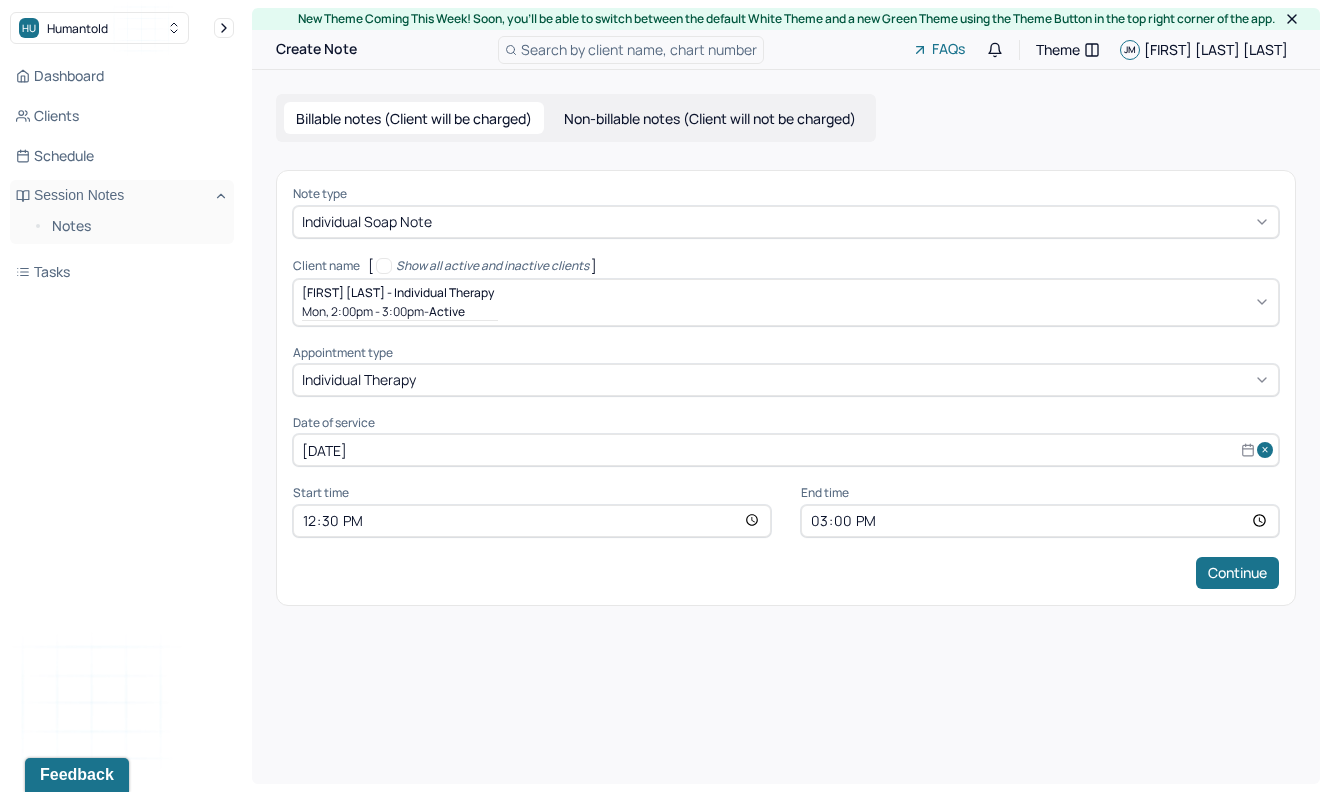 click on "15:00" at bounding box center (1040, 521) 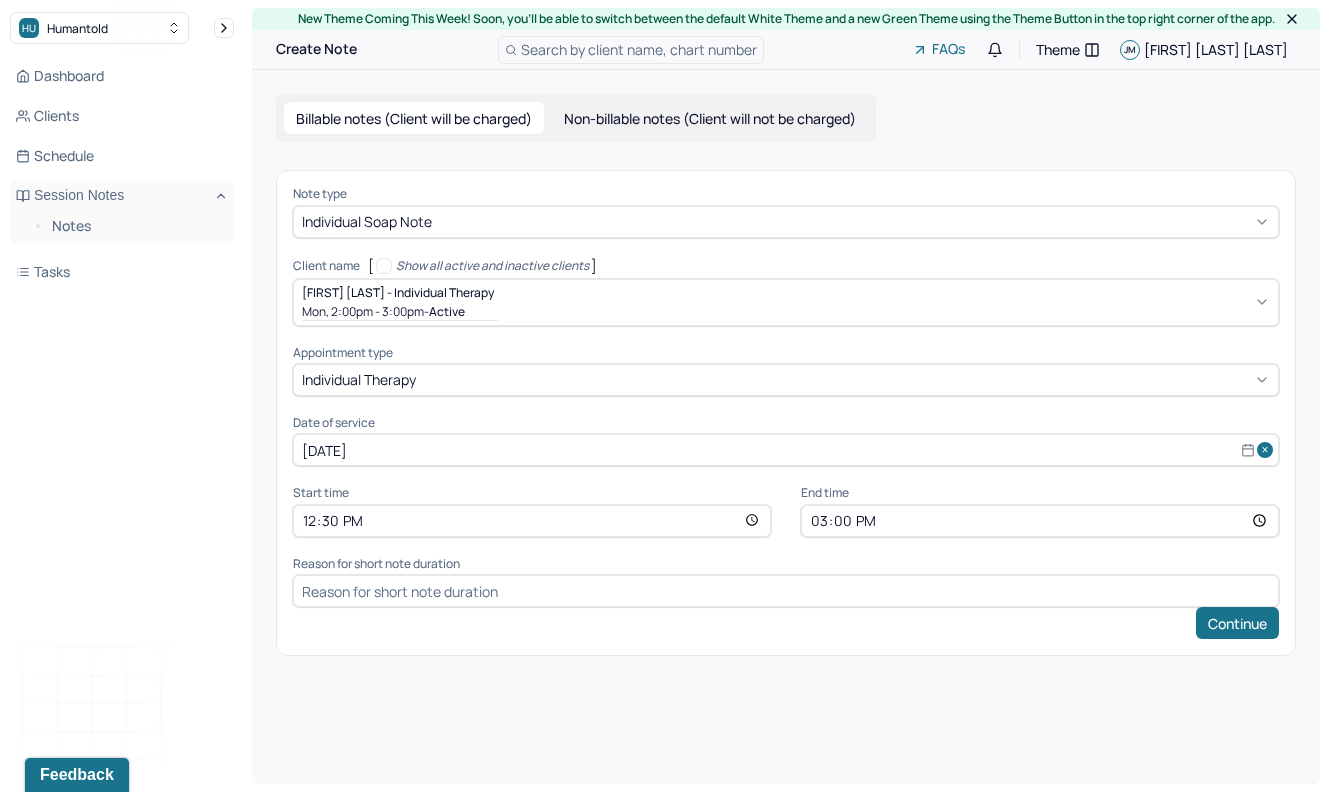 type on "13:30" 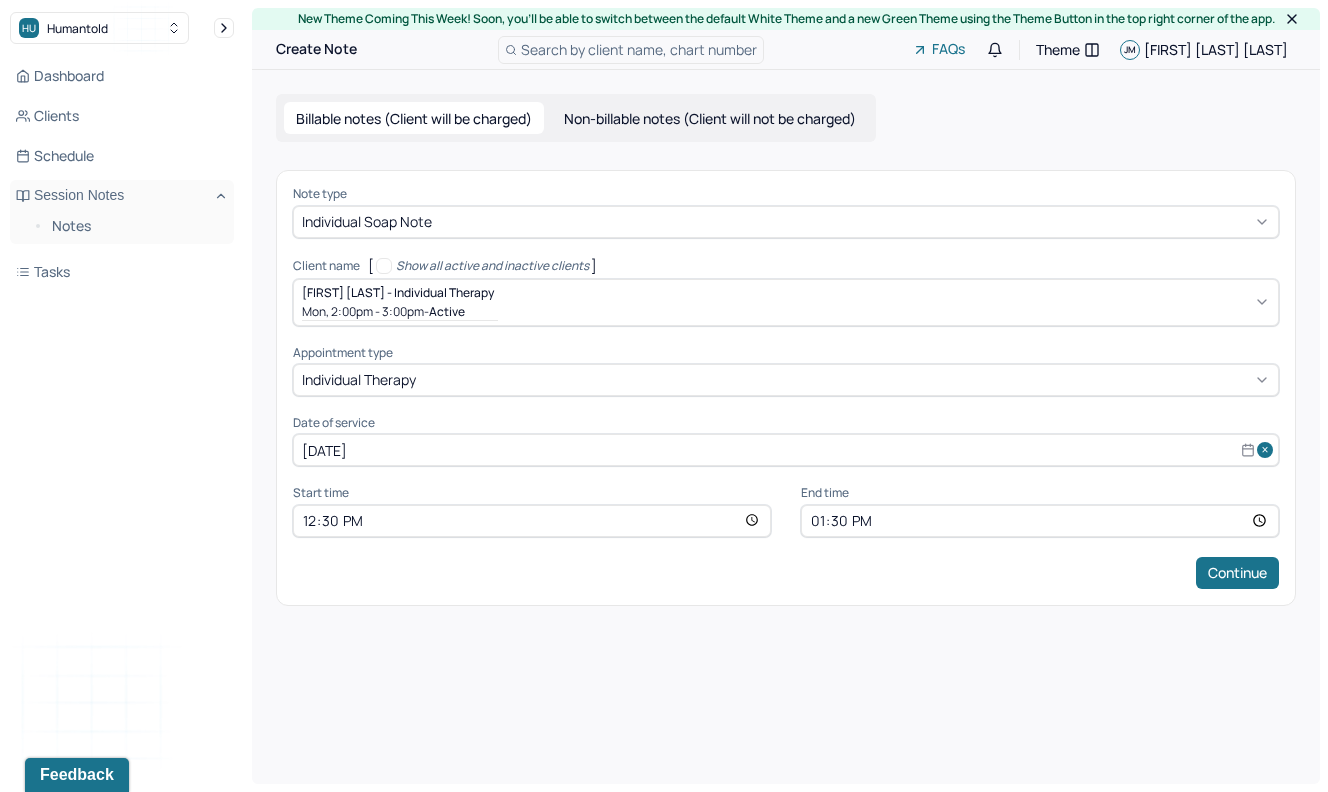 click on "Note type Individual soap note Client name [ Show all active and inactive clients ] [FIRST] [LAST] - Individual therapy Mon, 2:00pm - 3:00pm  -  active Supervisee name Javier Moreira Appointment type individual therapy Date of service Aug 8, 2025 Start time 12:30 End time 13:30 Continue" at bounding box center [786, 387] 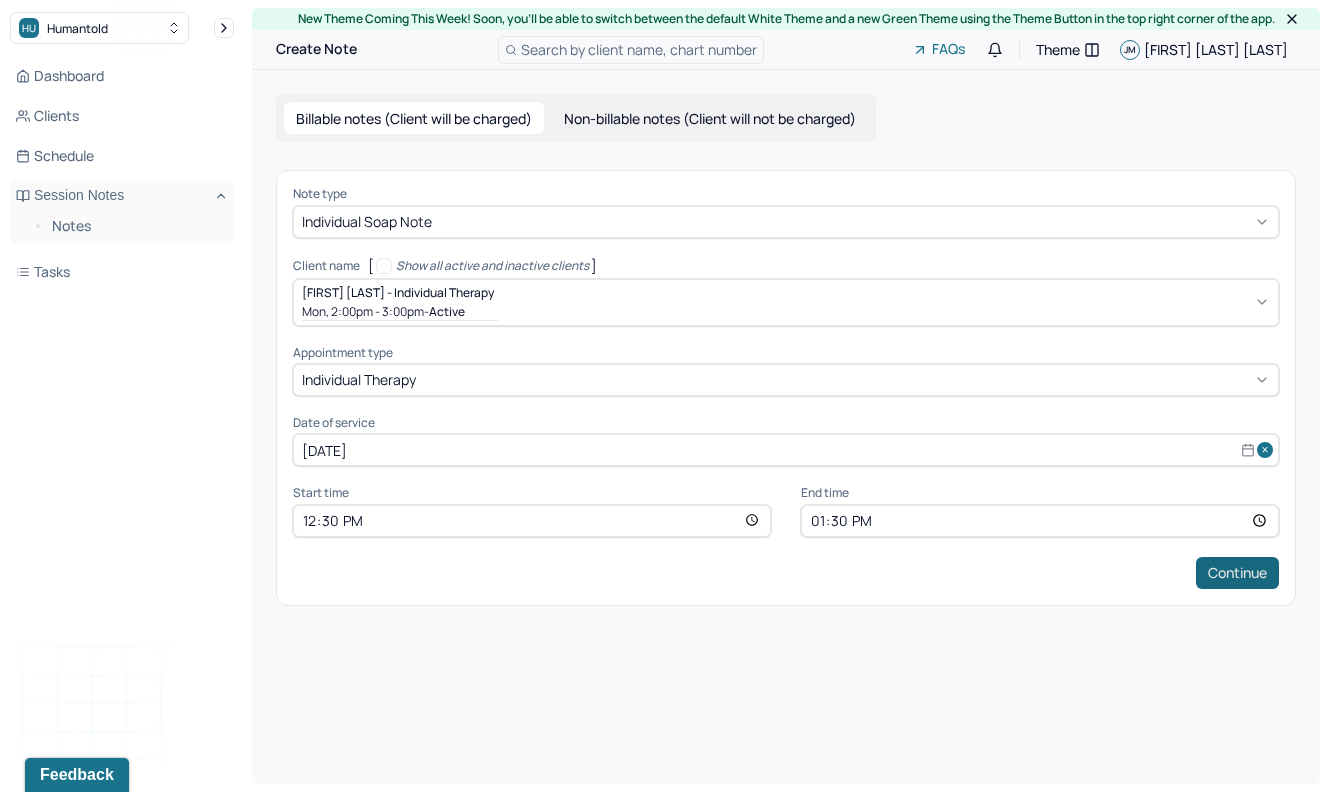 click on "Continue" at bounding box center (1237, 573) 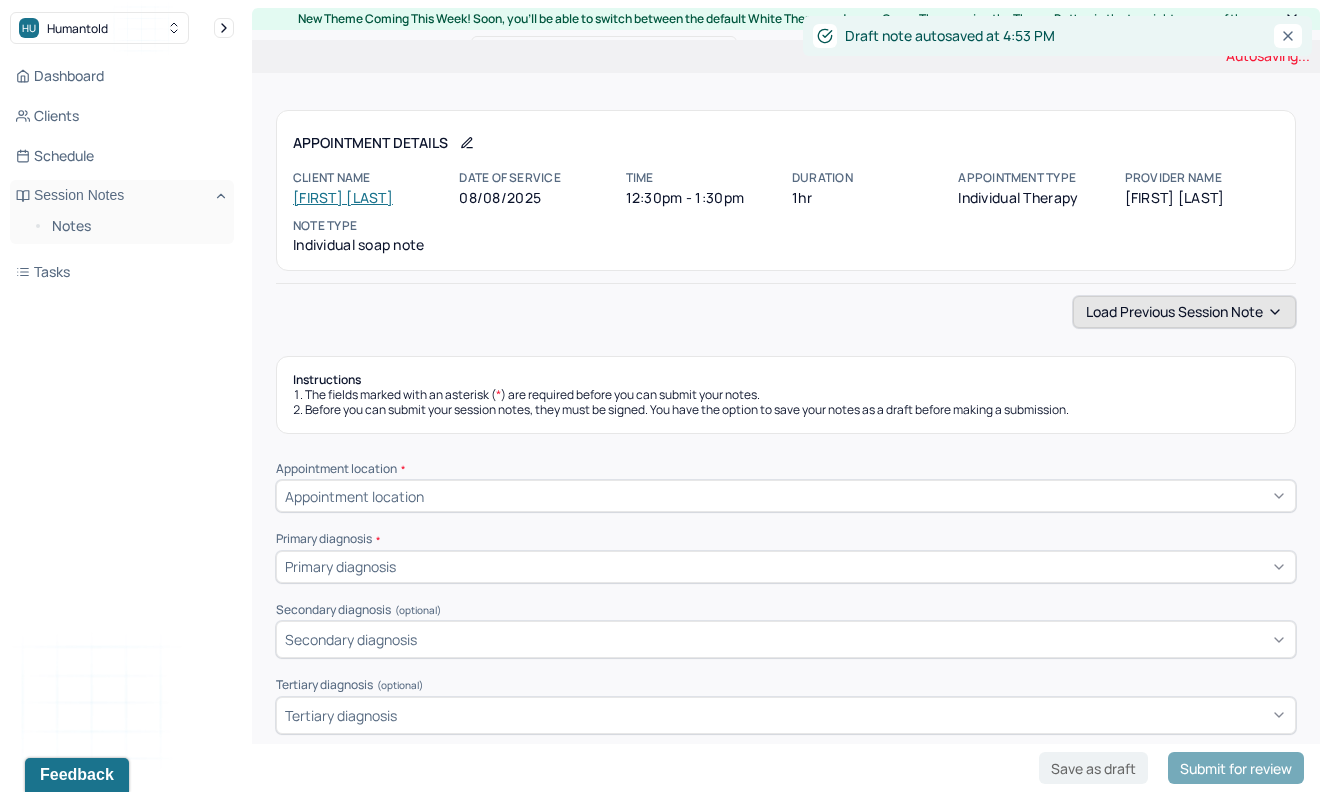 click on "Load previous session note" at bounding box center (1184, 312) 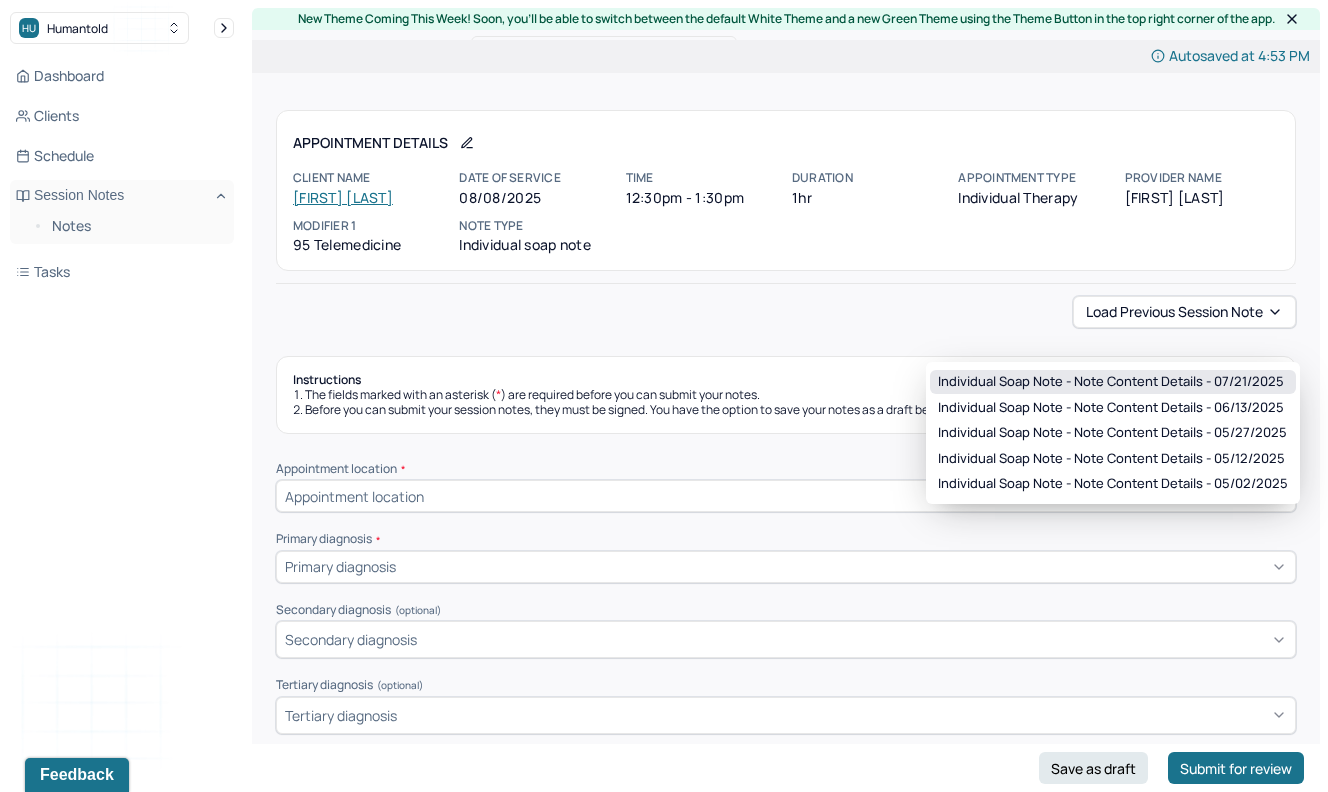 click on "Individual soap note   - Note content Details -   07/21/2025" at bounding box center [1111, 382] 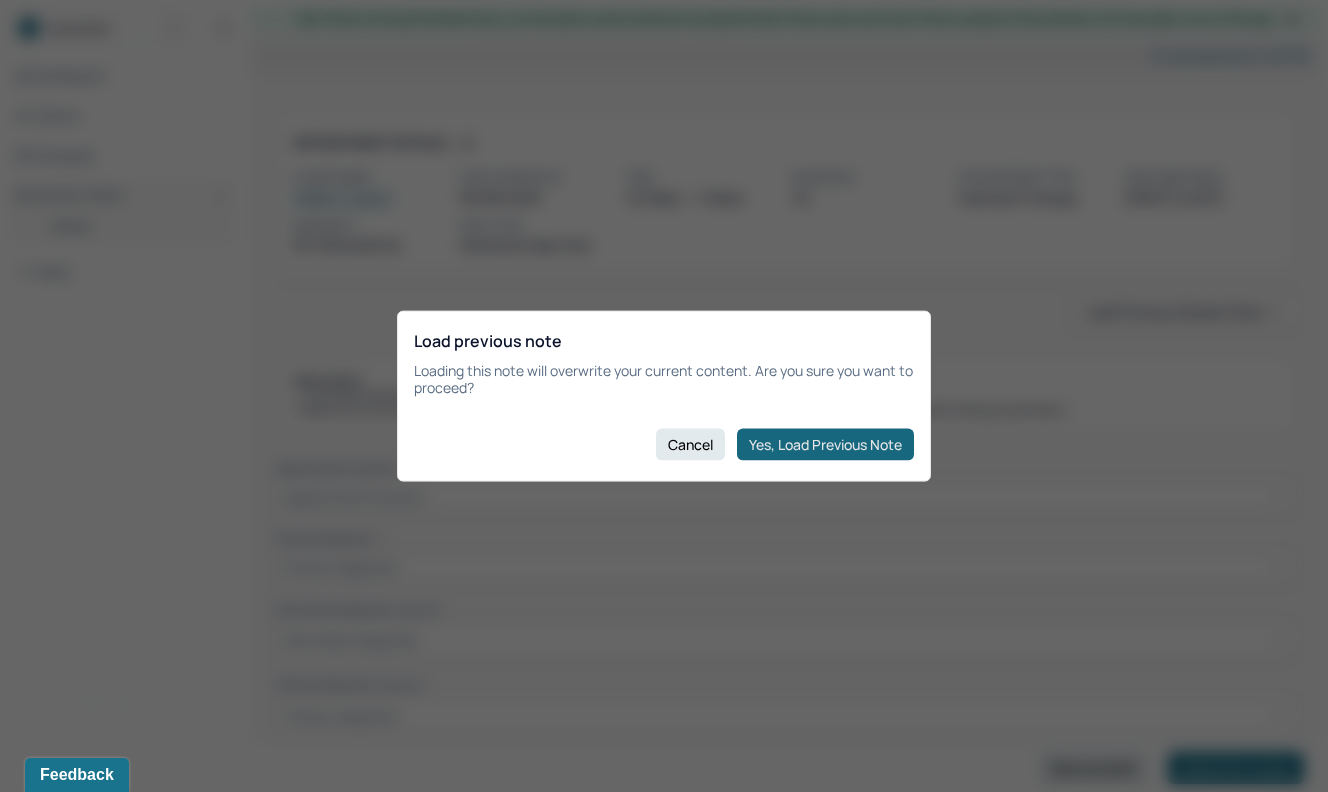 click on "Yes, Load Previous Note" at bounding box center [825, 444] 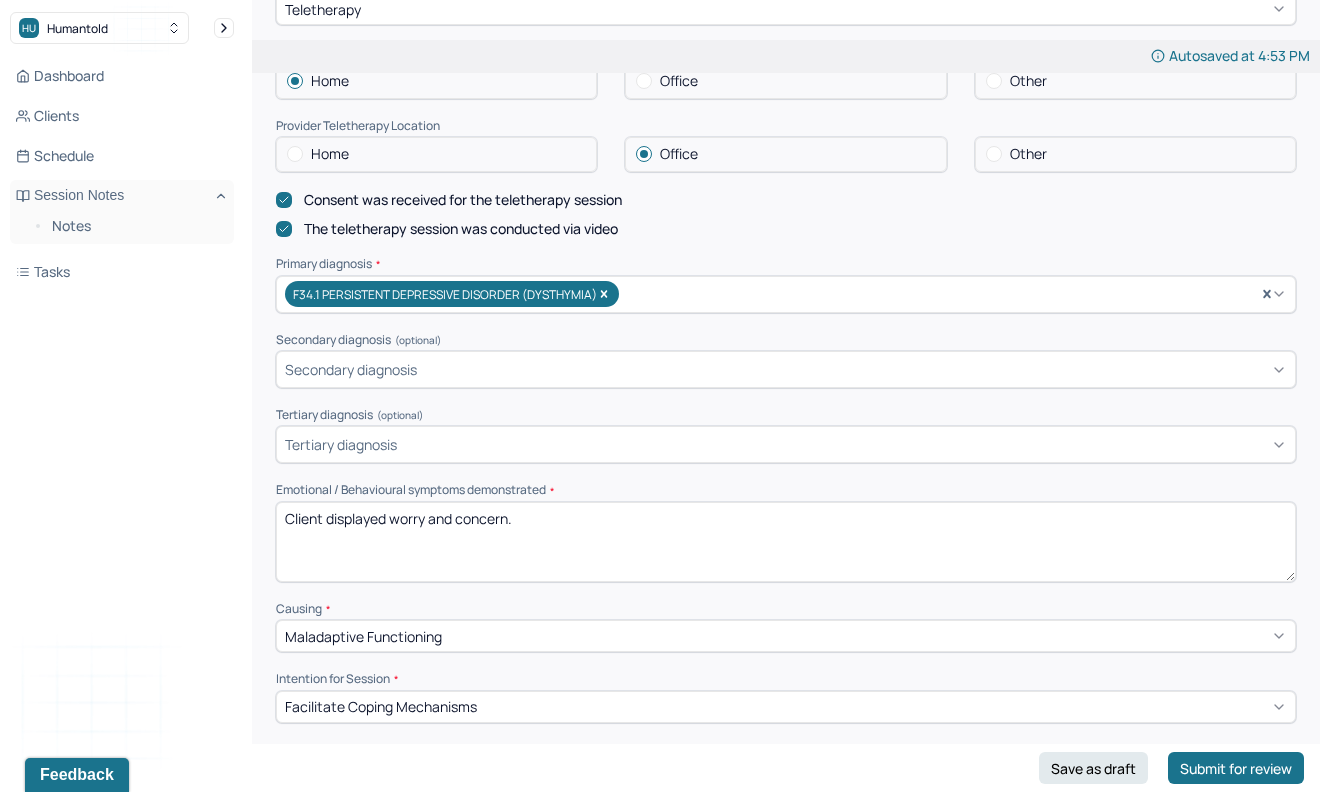 scroll, scrollTop: 492, scrollLeft: 0, axis: vertical 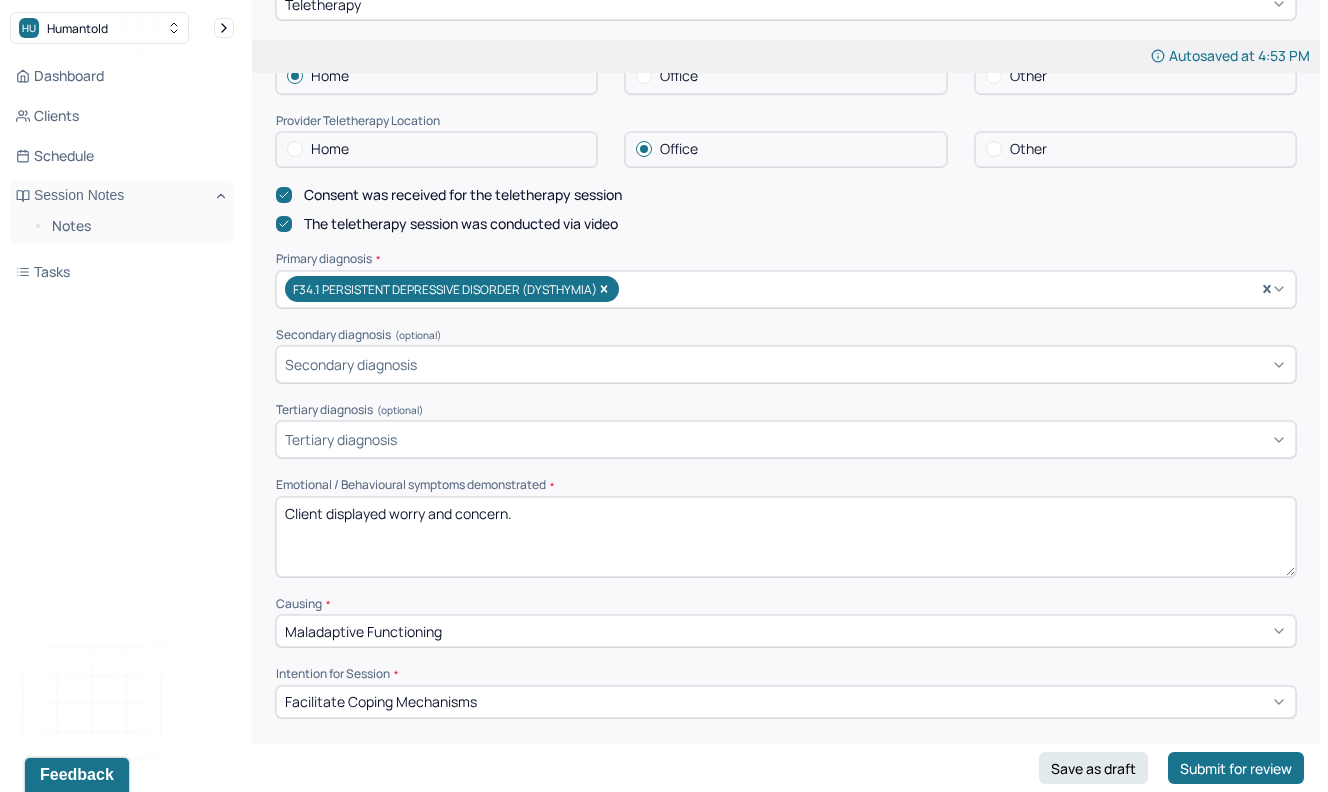 drag, startPoint x: 548, startPoint y: 543, endPoint x: 328, endPoint y: 541, distance: 220.0091 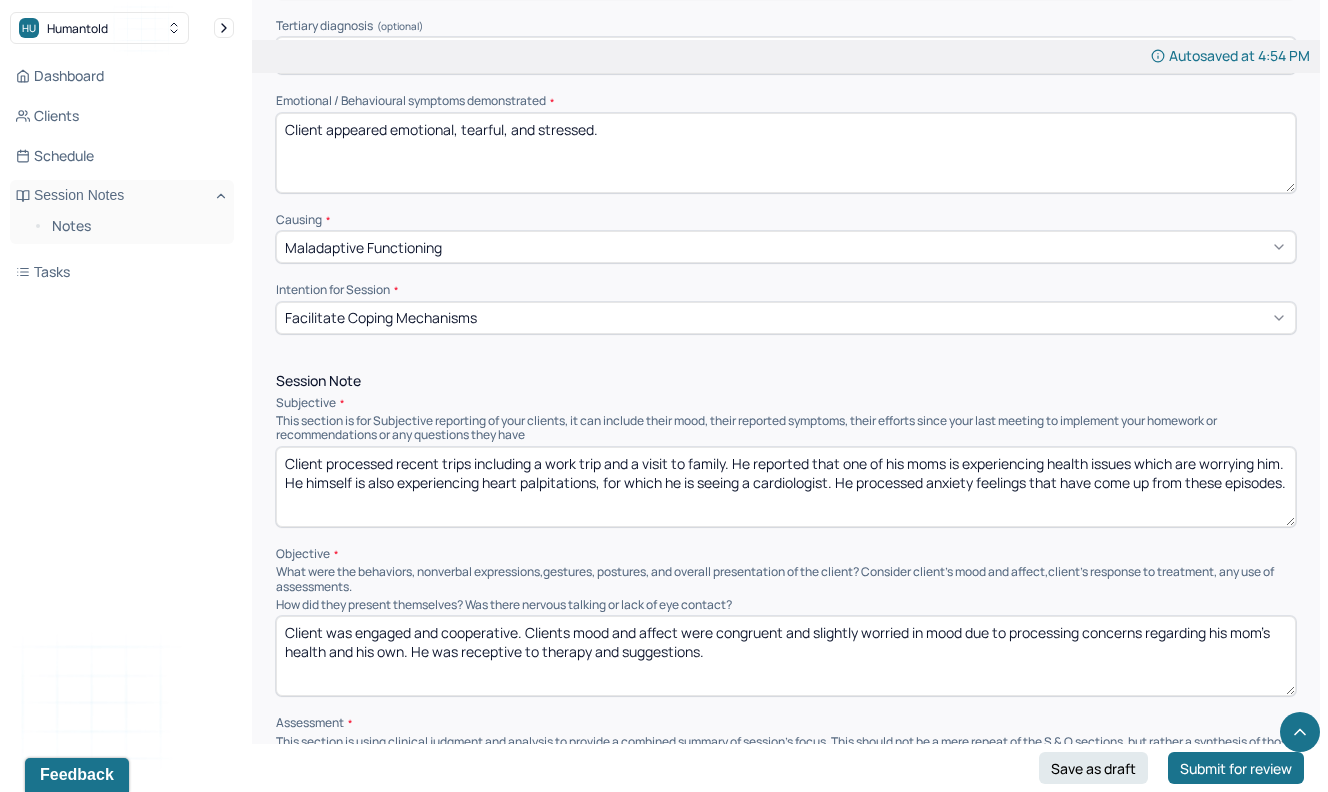 scroll, scrollTop: 912, scrollLeft: 0, axis: vertical 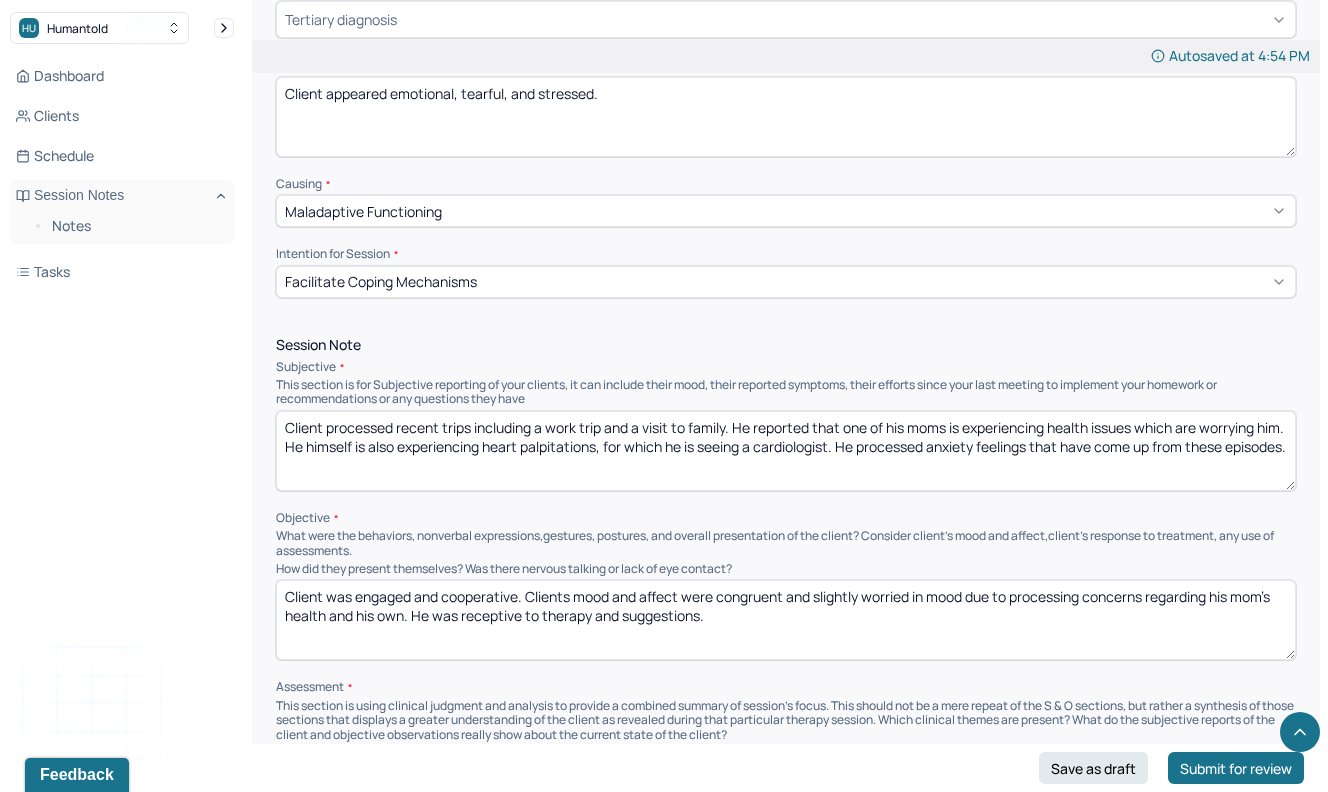 type on "Client appeared emotional, tearful, and stressed." 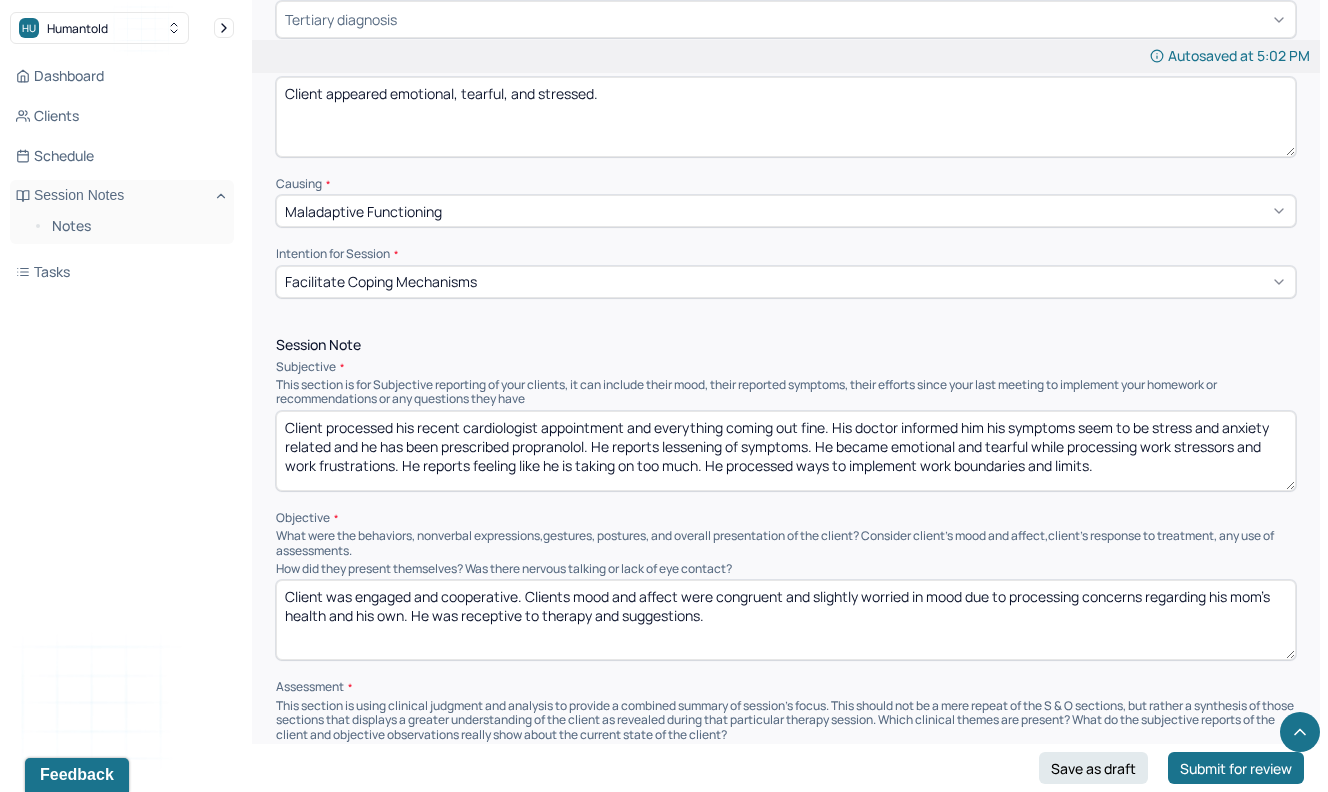 type on "Client processed his recent cardiologist appointment and everything coming out fine. His doctor informed him his symptoms seem to be stress and anxiety related and he has been prescribed propranolol. He reports lessening of symptoms. He became emotional and tearful while processing work stressors and work frustrations. He reports feeling like he is taking on too much. He processed ways to implement work boundaries and limits." 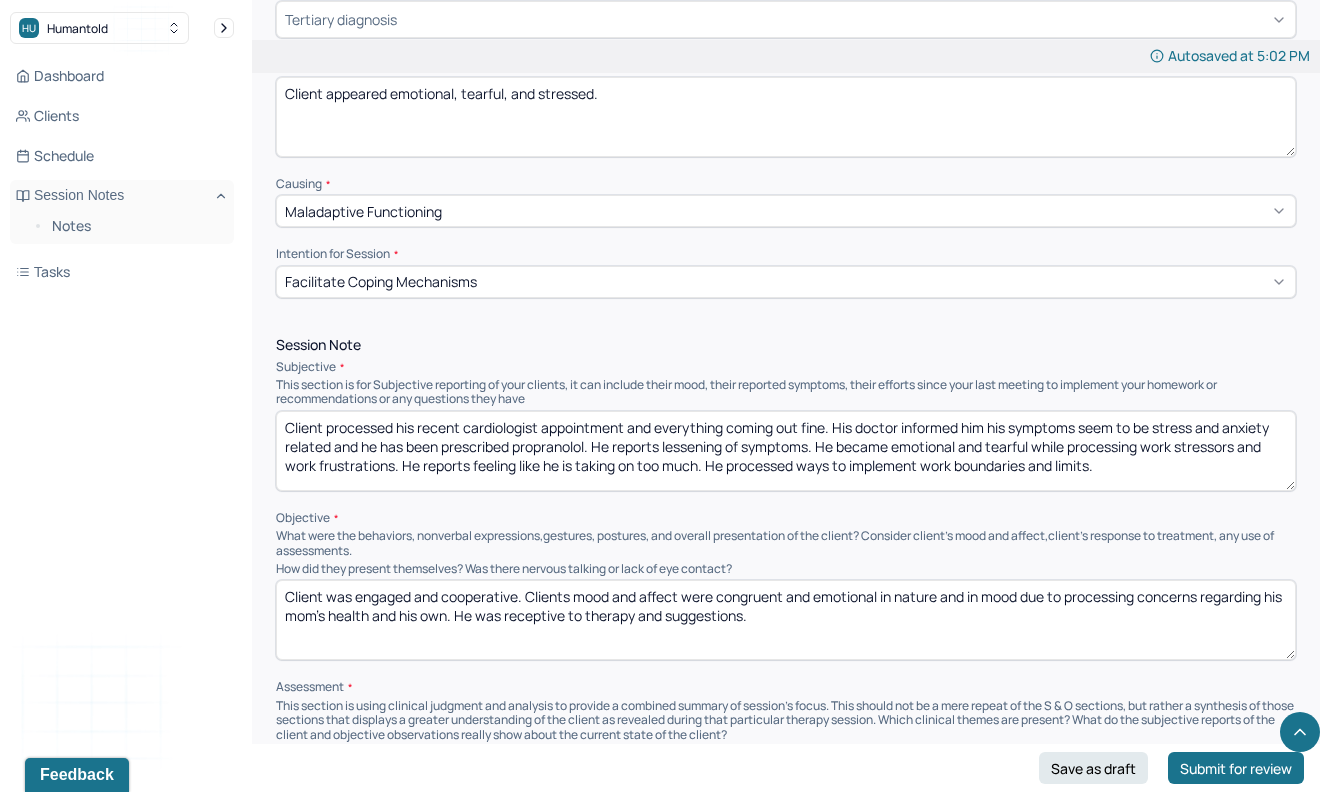 drag, startPoint x: 453, startPoint y: 641, endPoint x: 975, endPoint y: 665, distance: 522.55145 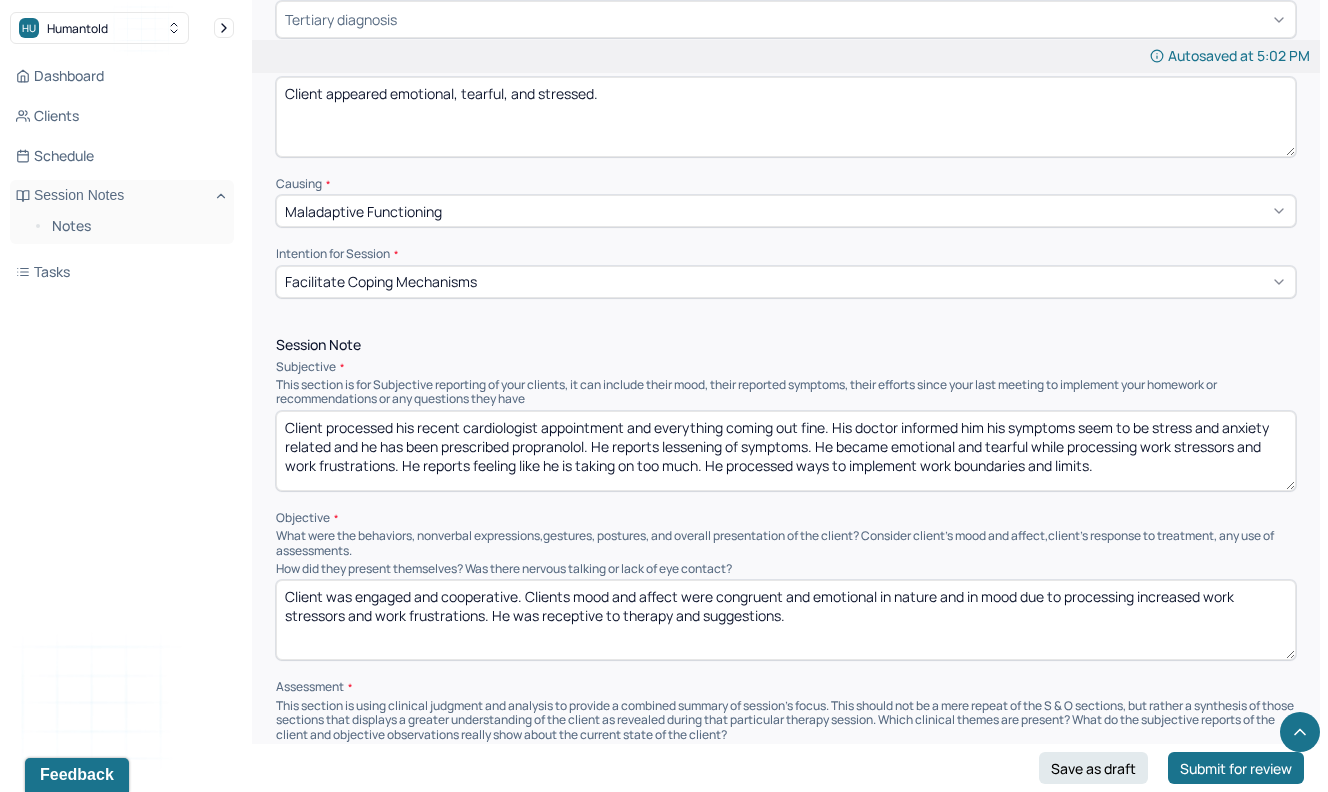 click on "Client was engaged and cooperative. Clients mood and affect were congruent and emotional in nature and in mood due to processing increased work stressors and work frustrations. He was receptive to therapy and suggestions." at bounding box center [786, 620] 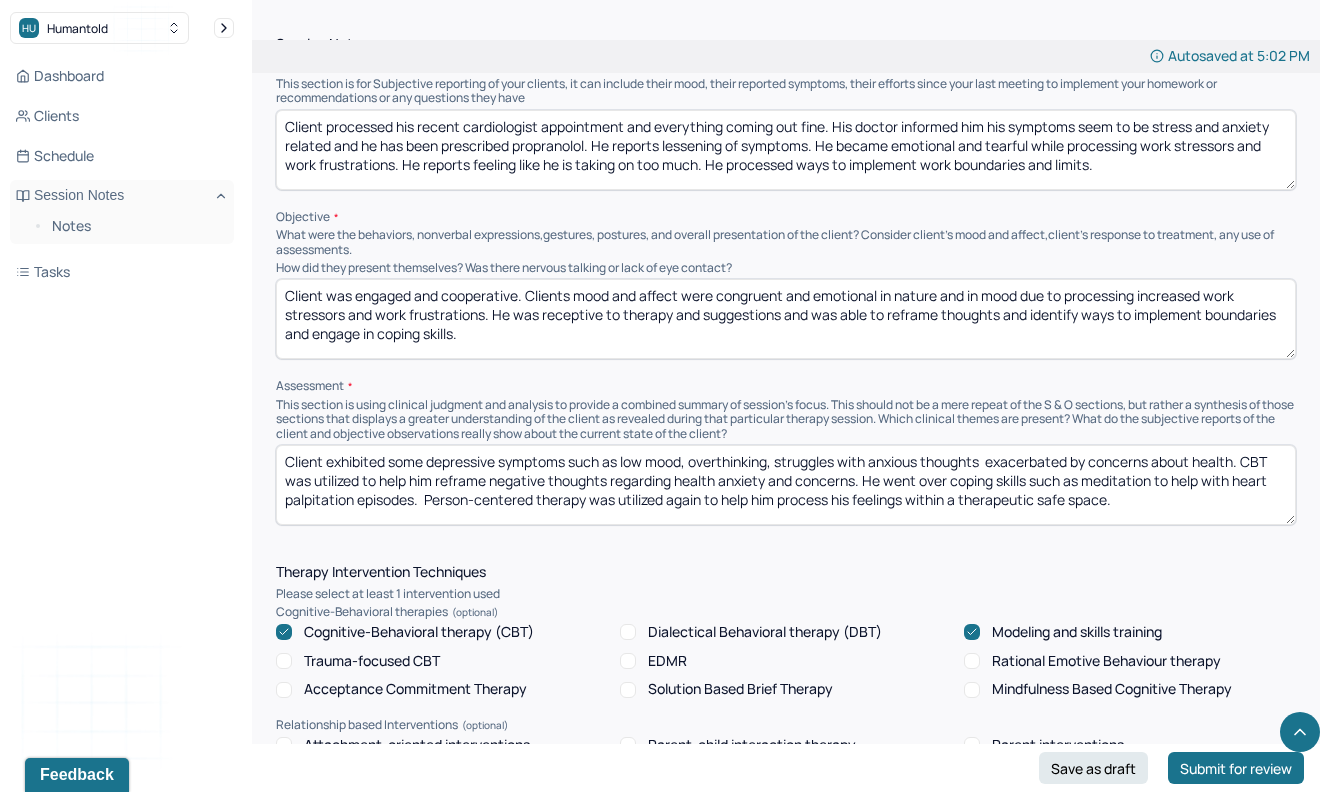 scroll, scrollTop: 1228, scrollLeft: 0, axis: vertical 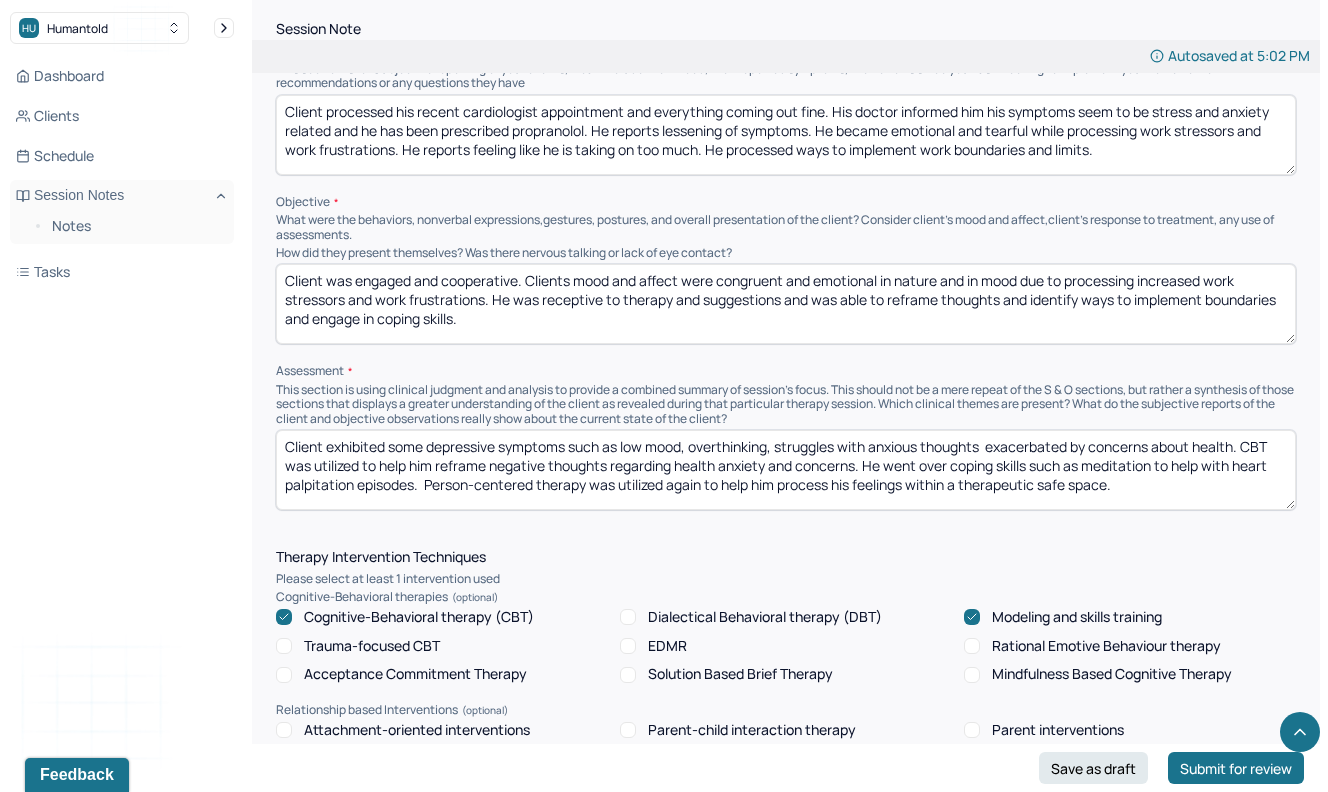 type on "Client was engaged and cooperative. Clients mood and affect were congruent and emotional in nature and in mood due to processing increased work stressors and work frustrations. He was receptive to therapy and suggestions and was able to reframe thoughts and identify ways to implement boundaries and engage in coping skills." 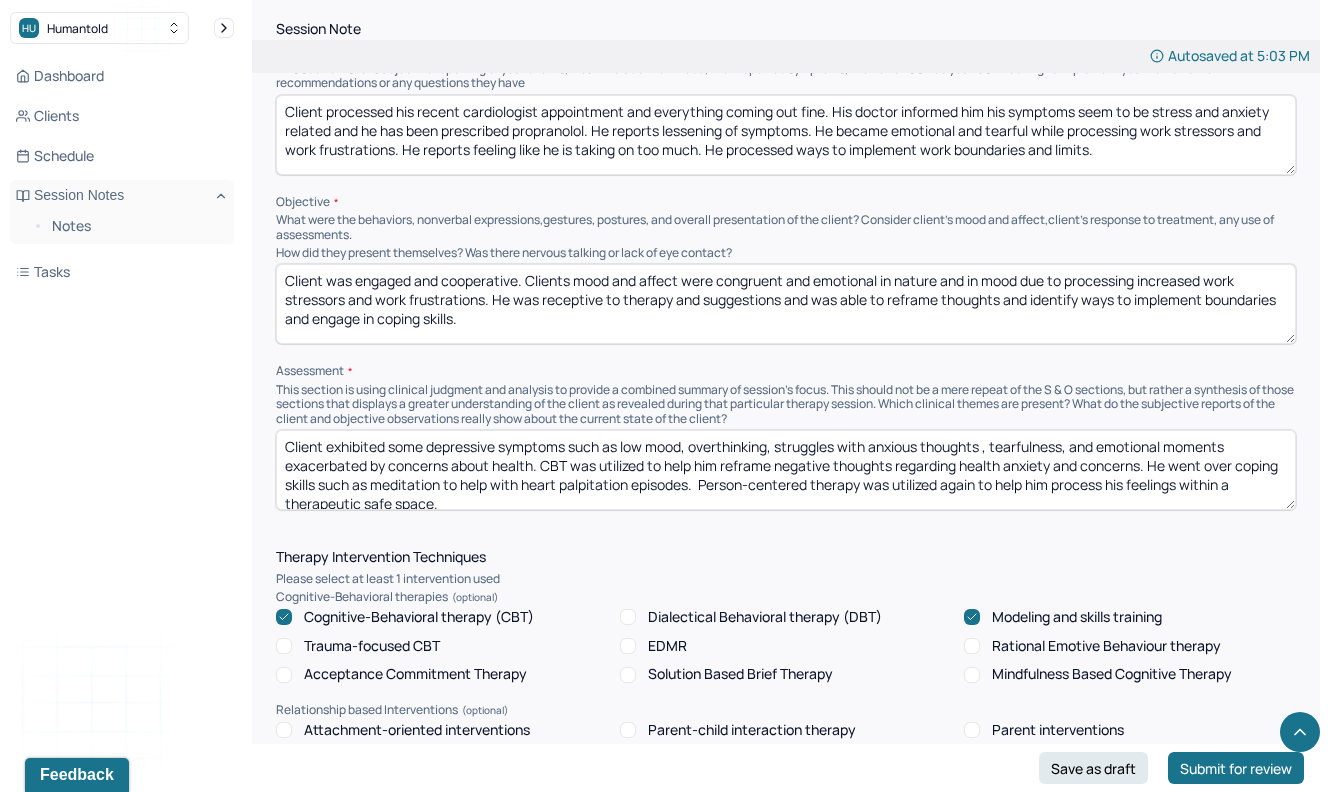 drag, startPoint x: 531, startPoint y: 493, endPoint x: 388, endPoint y: 497, distance: 143.05594 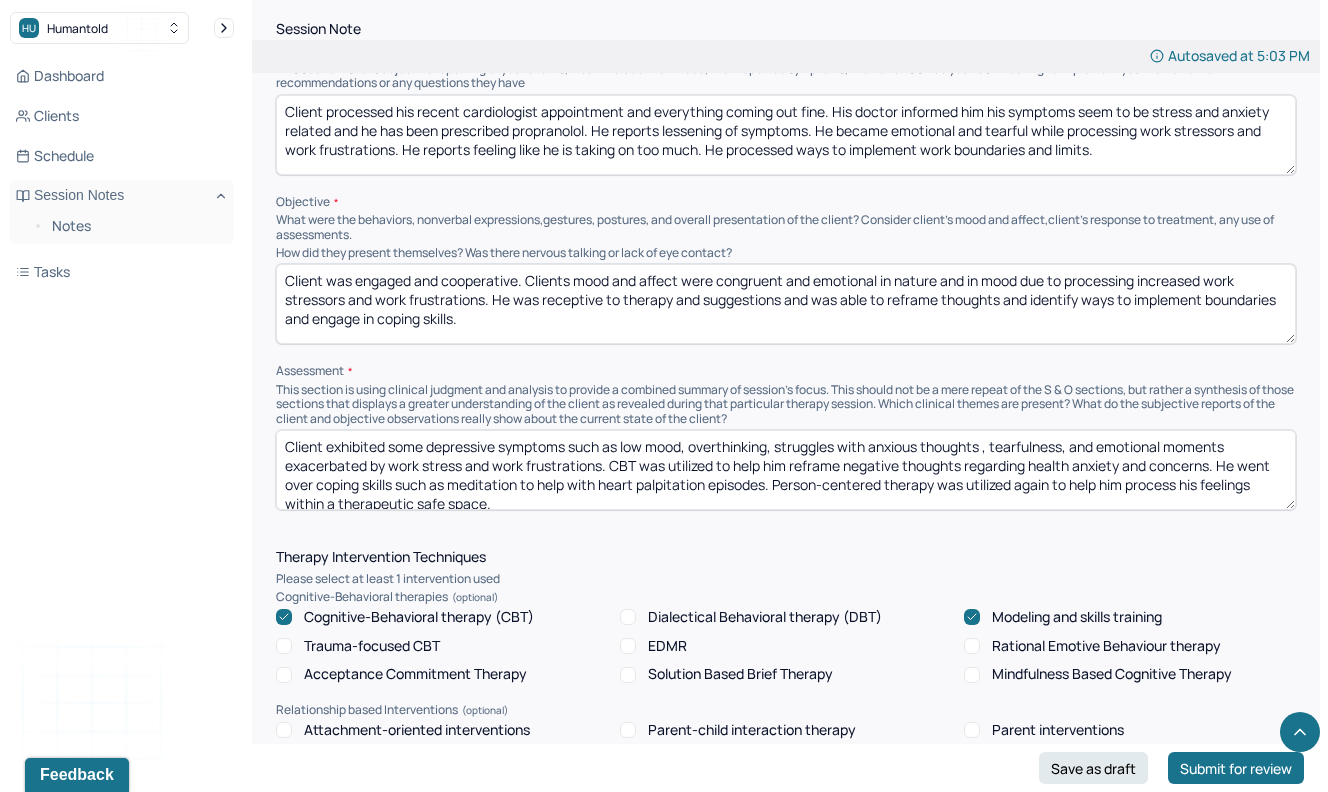 drag, startPoint x: 1215, startPoint y: 486, endPoint x: 967, endPoint y: 490, distance: 248.03226 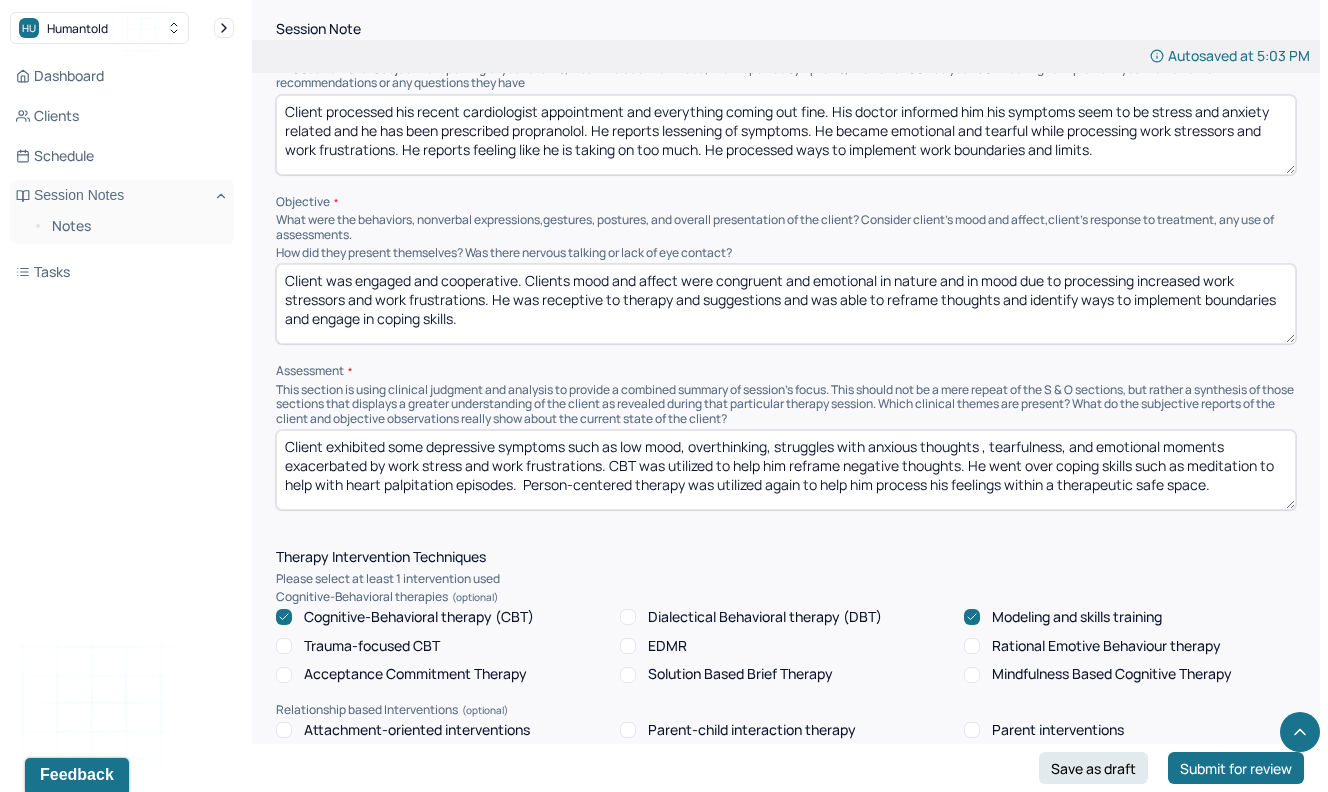 click on "Client exhibited some depressive symptoms such as low mood, overthinking, struggles with anxious thoughts , tearfulness, and emotional moments exacerbated by work stress and work frustrations. CBT was utilized to help him reframe negative thoughts. He went over coping skills such as meditation to help with heart palpitation episodes.  Person-centered therapy was utilized again to help him process his feelings within a therapeutic safe space." at bounding box center (786, 470) 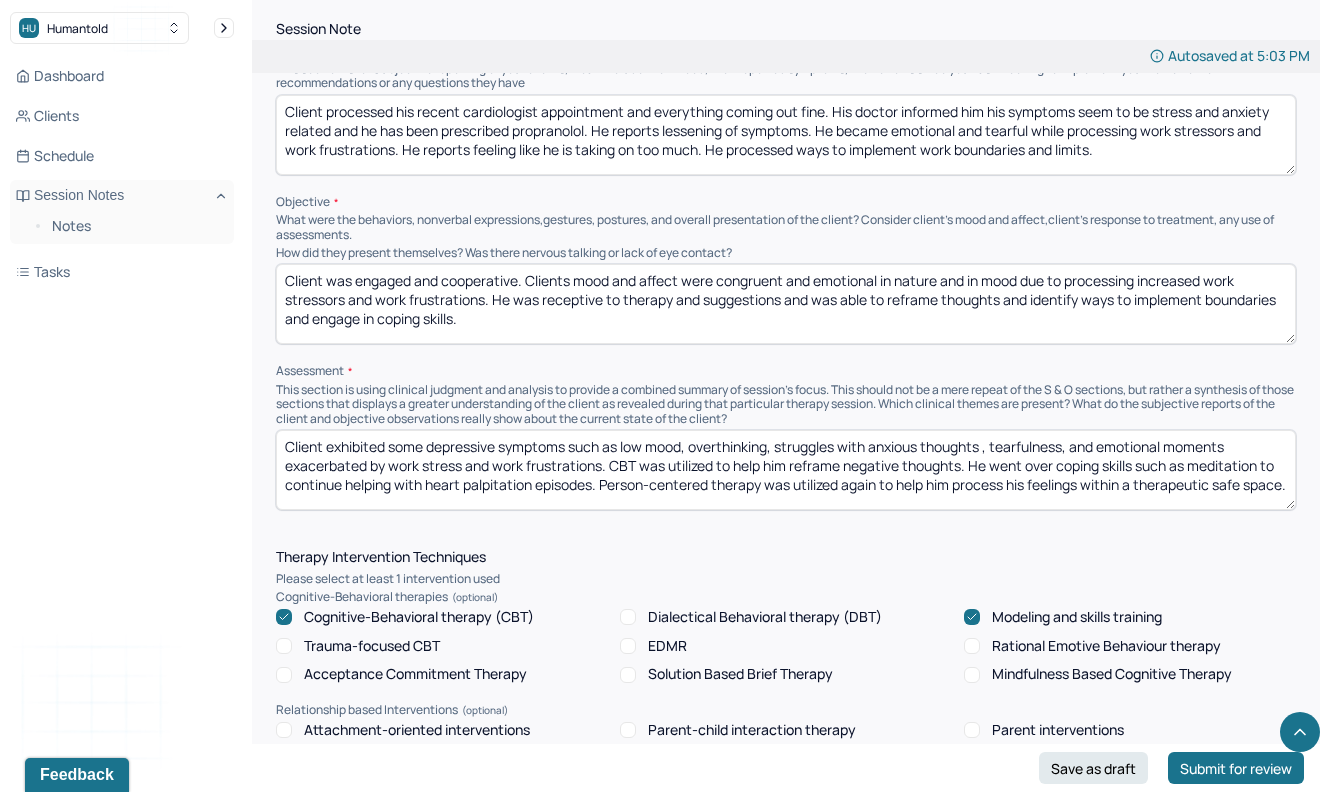 drag, startPoint x: 602, startPoint y: 512, endPoint x: 428, endPoint y: 511, distance: 174.00287 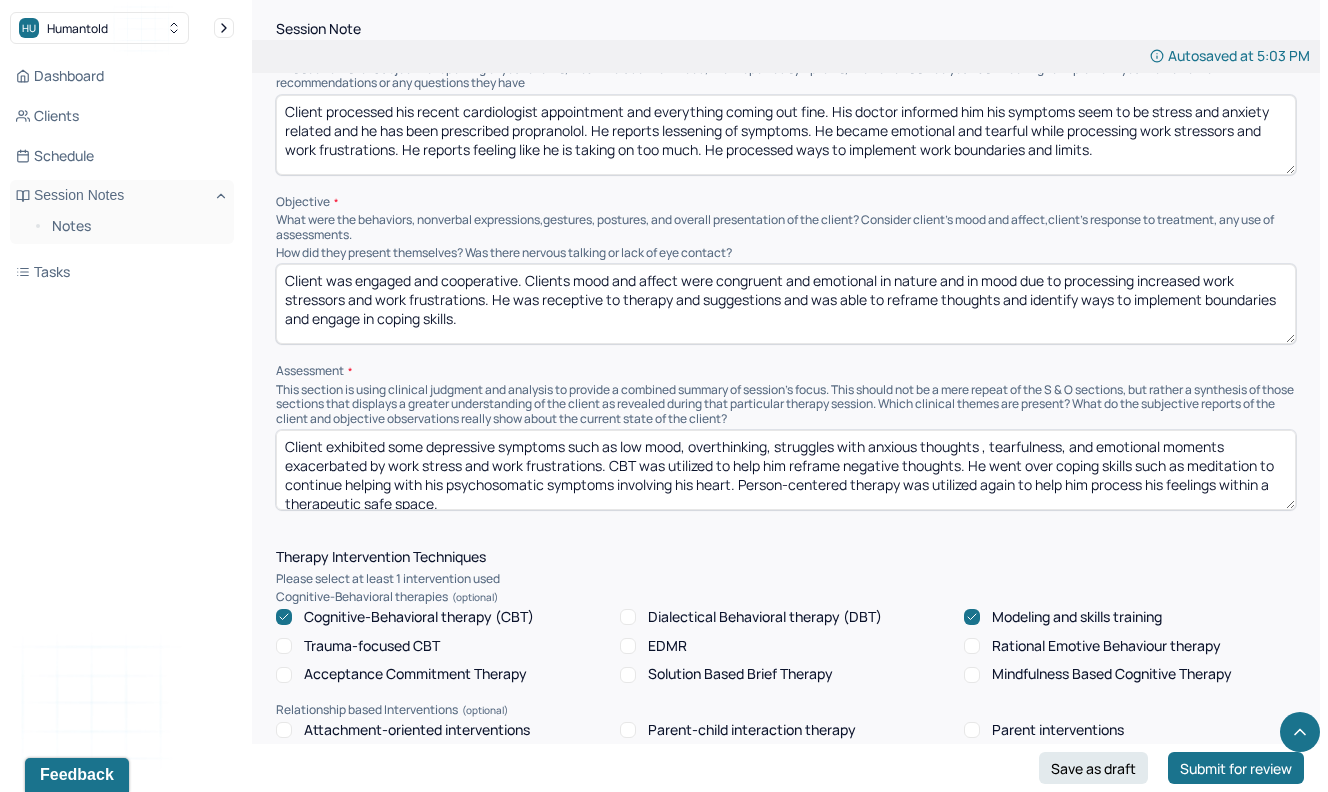 drag, startPoint x: 497, startPoint y: 529, endPoint x: 756, endPoint y: 508, distance: 259.84995 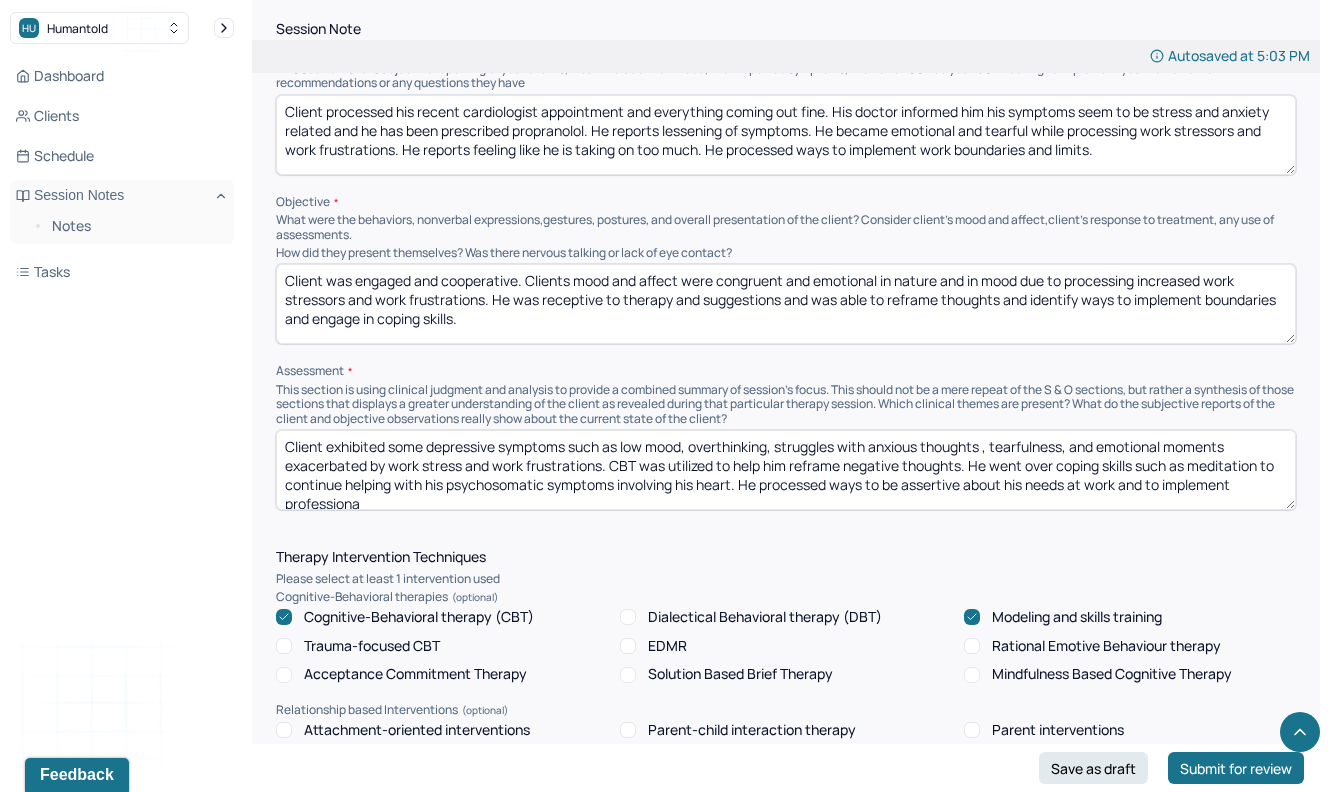 scroll, scrollTop: 3, scrollLeft: 0, axis: vertical 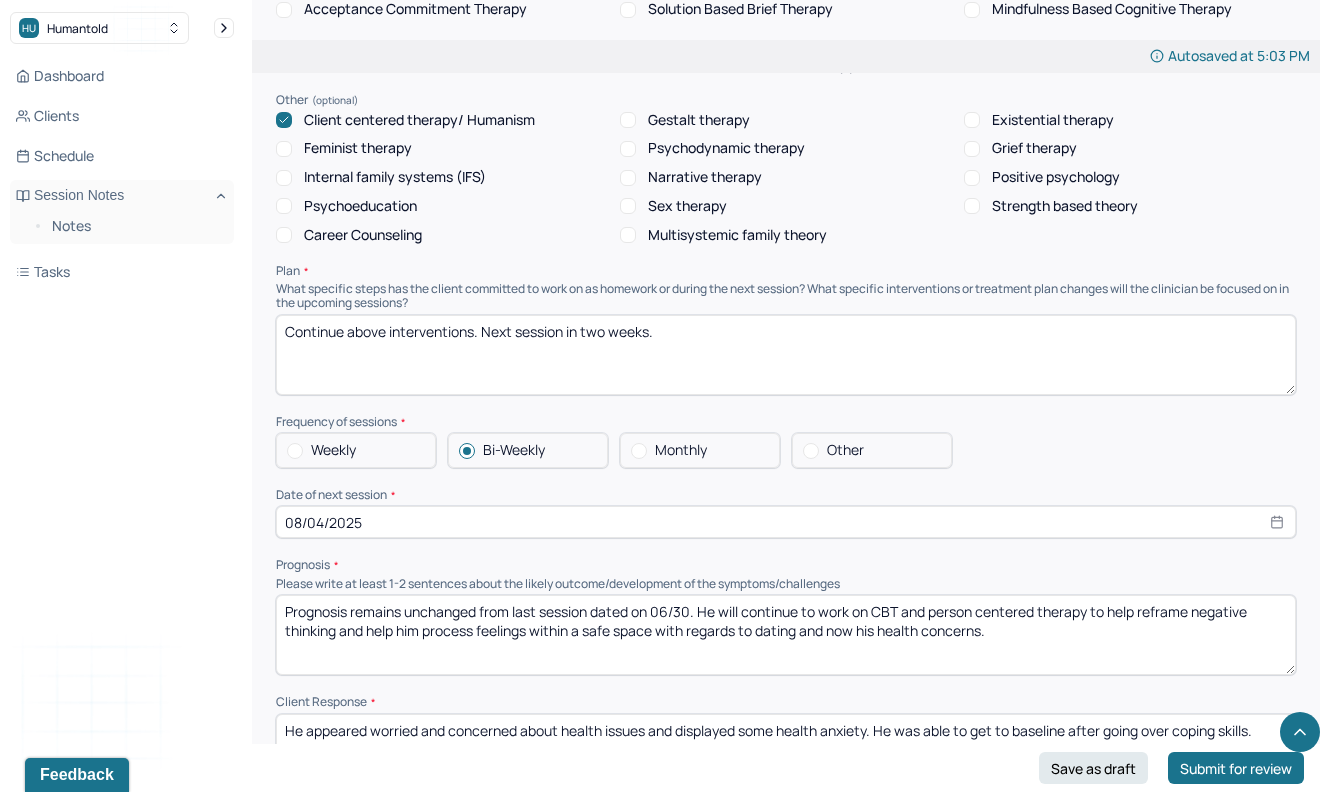 type on "Client exhibited some depressive symptoms such as low mood, overthinking, struggles with anxious thoughts , tearfulness, and emotional moments exacerbated by work stress and work frustrations. CBT was utilized to help him reframe negative thoughts. He went over coping skills such as meditation to continue helping with his psychosomatic symptoms involving his heart. He processed ways to be assertive about his needs at work and to implement professional boundaries." 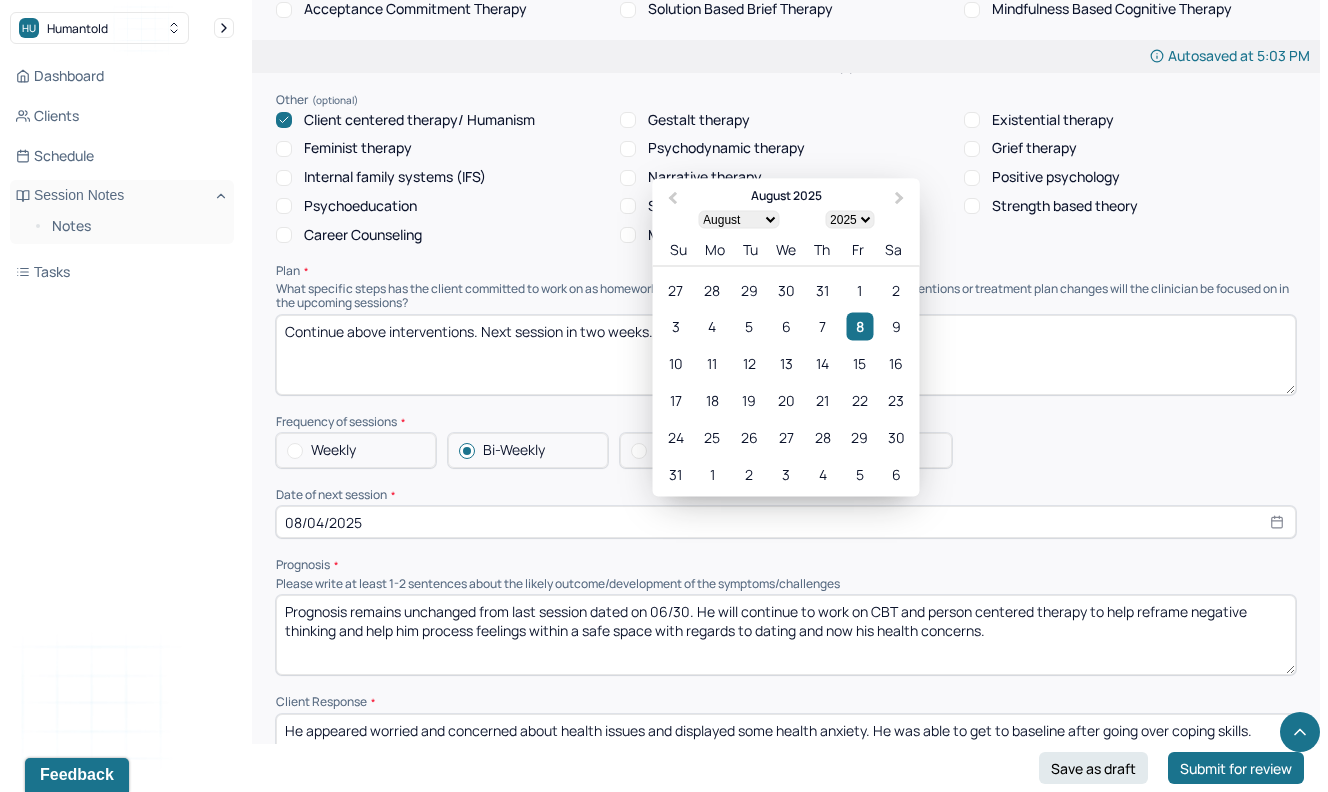 click on "08/04/2025" at bounding box center (786, 522) 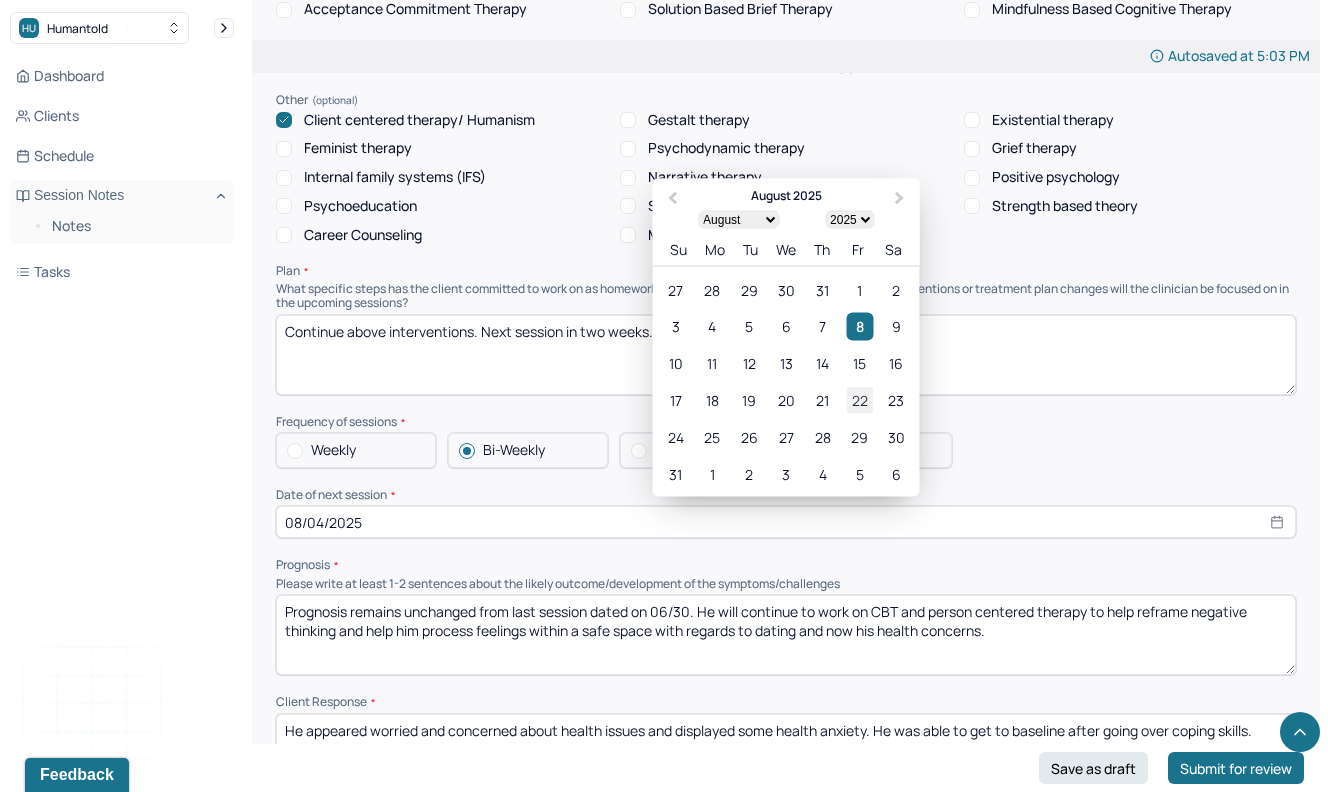 click on "22" at bounding box center [859, 400] 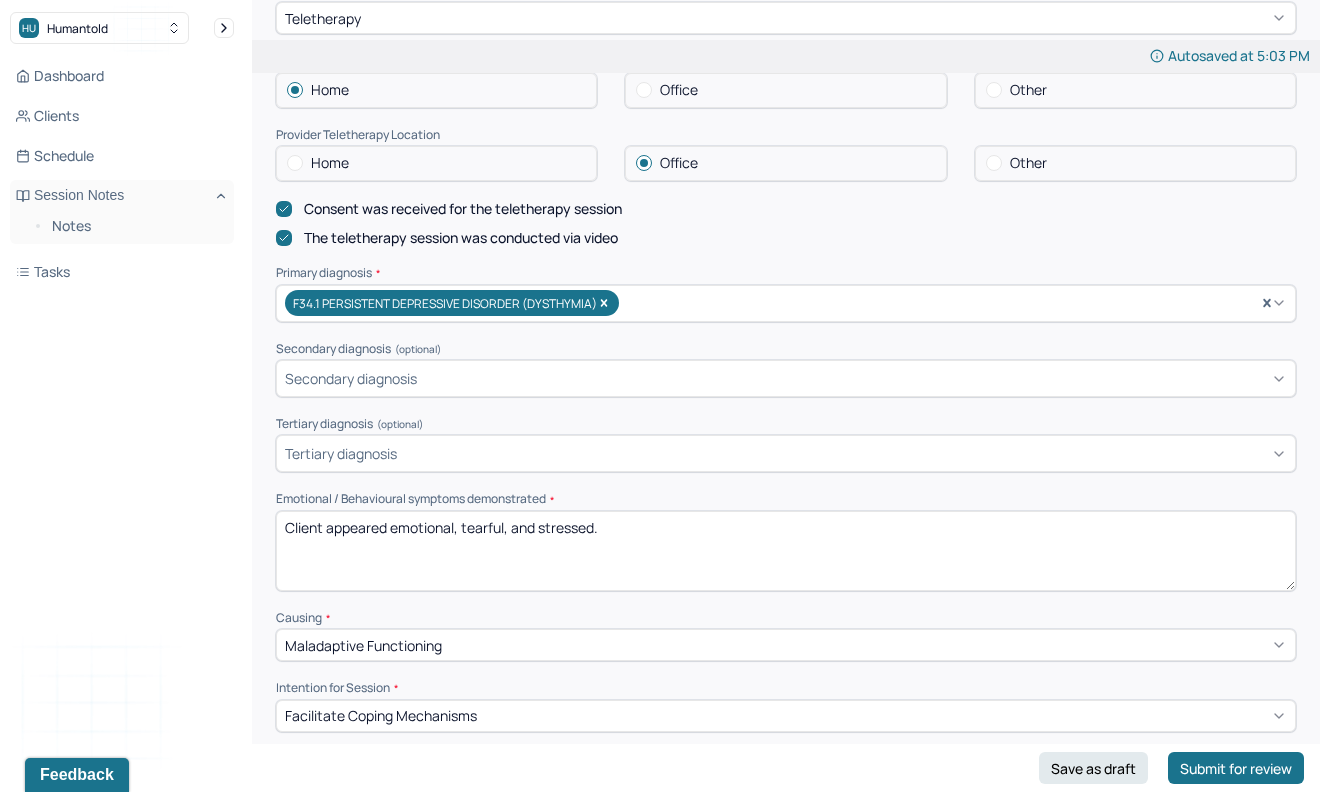 scroll, scrollTop: 0, scrollLeft: 0, axis: both 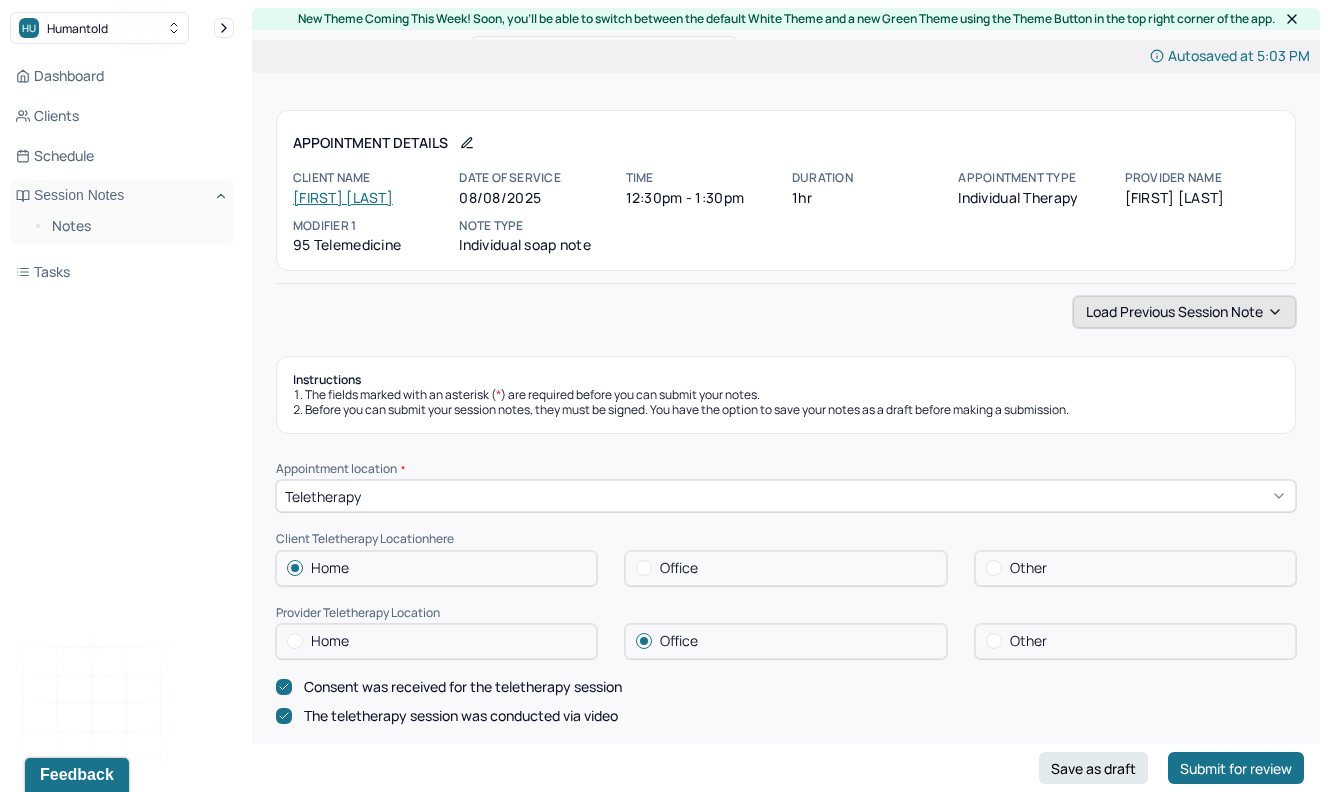 click on "Load previous session note" at bounding box center [1184, 312] 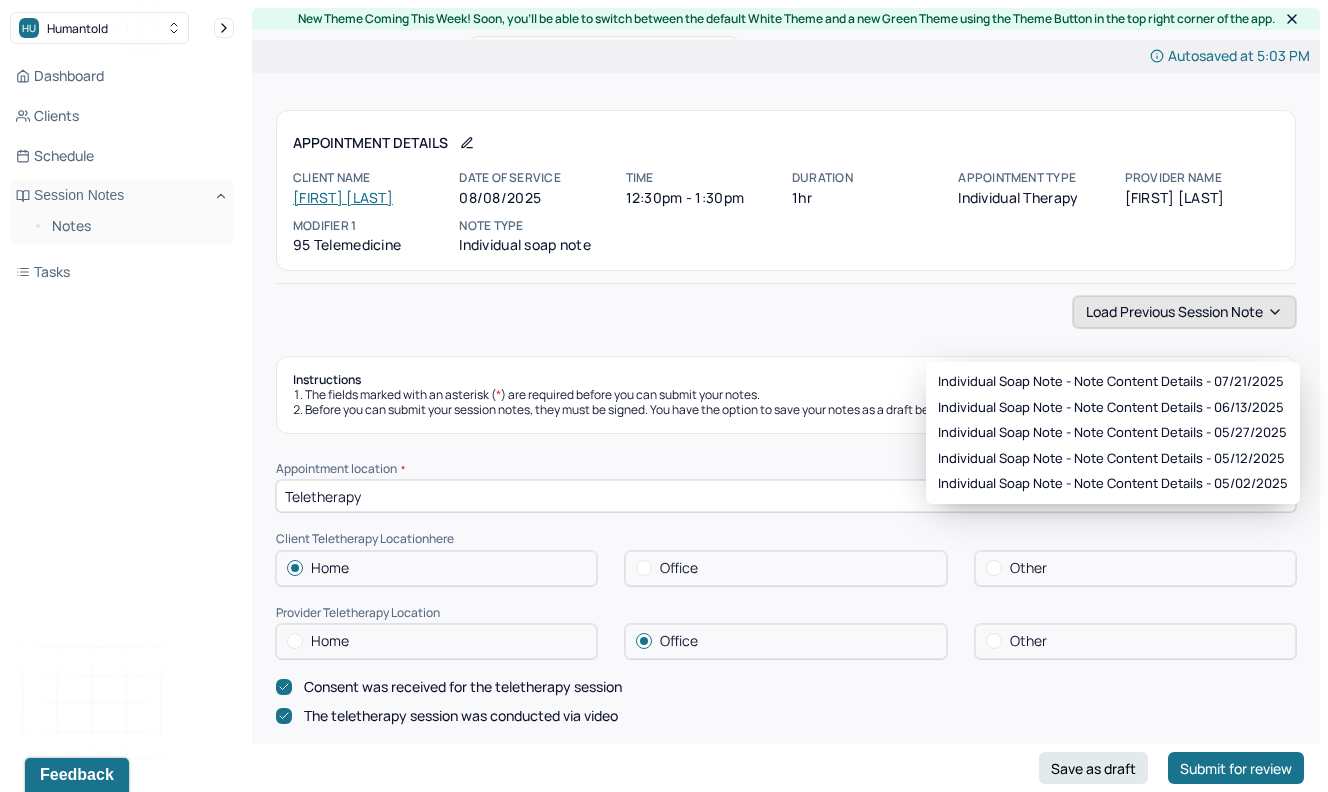 click on "Load previous session note" at bounding box center (1184, 312) 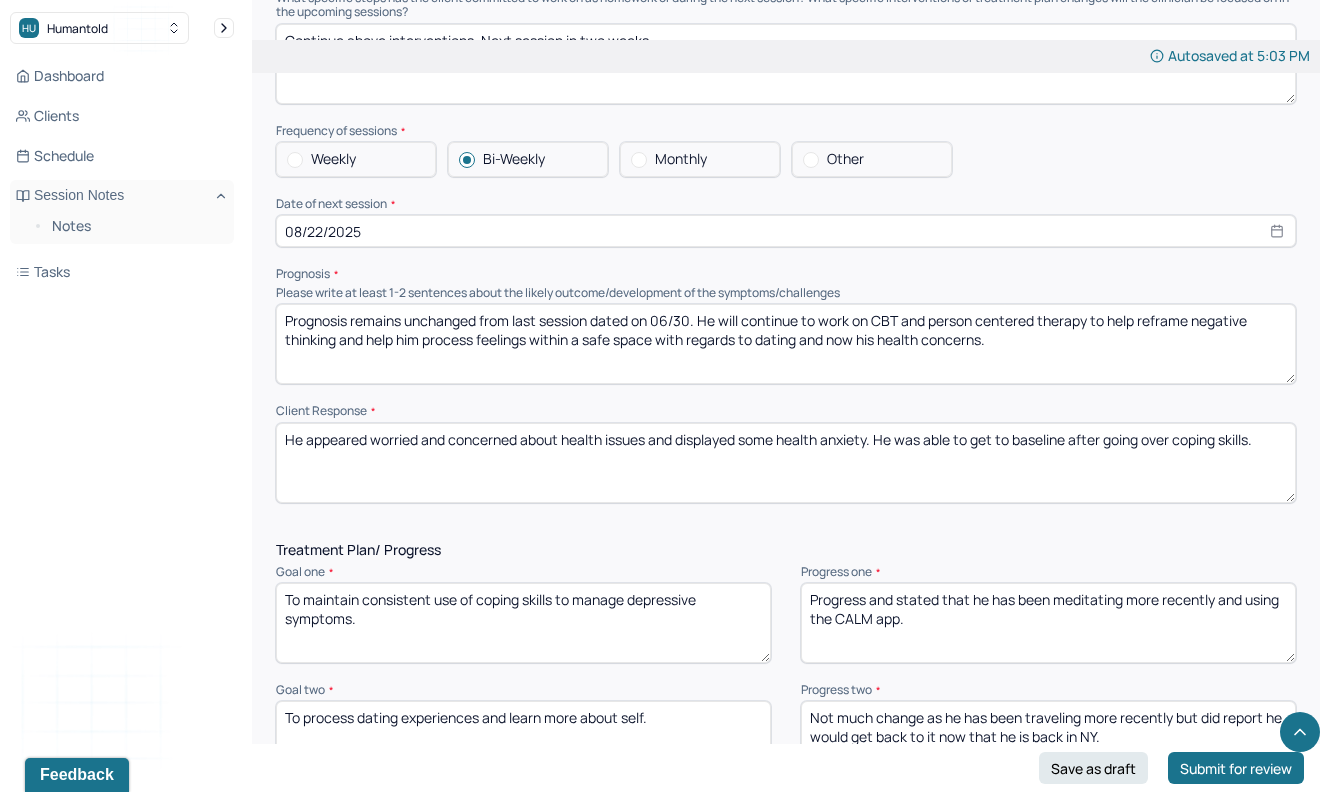scroll, scrollTop: 2185, scrollLeft: 0, axis: vertical 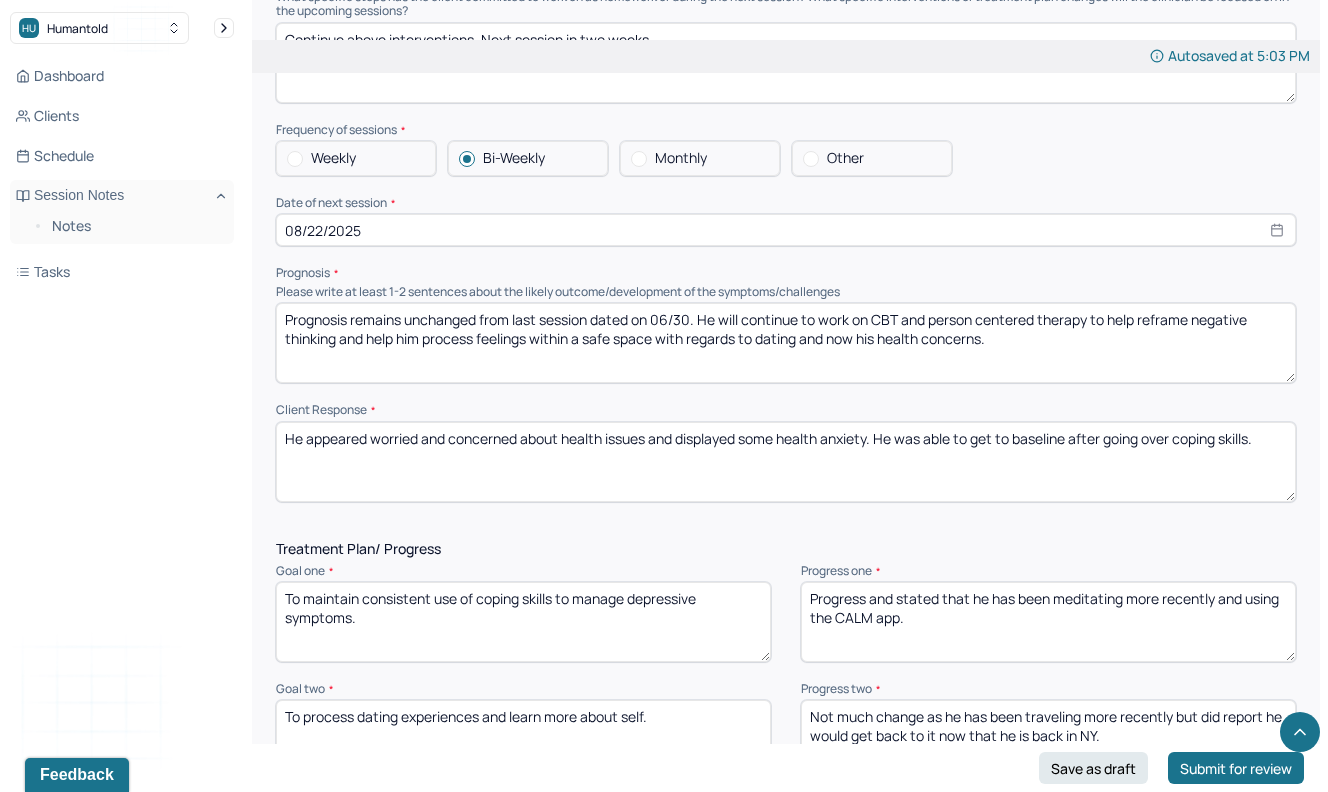 click on "Prognosis remains unchanged from last session dated on 06/30. He will continue to work on CBT and person centered therapy to help reframe negative thinking and help him process feelings within a safe space with regards to dating and now his health concerns." at bounding box center (786, 343) 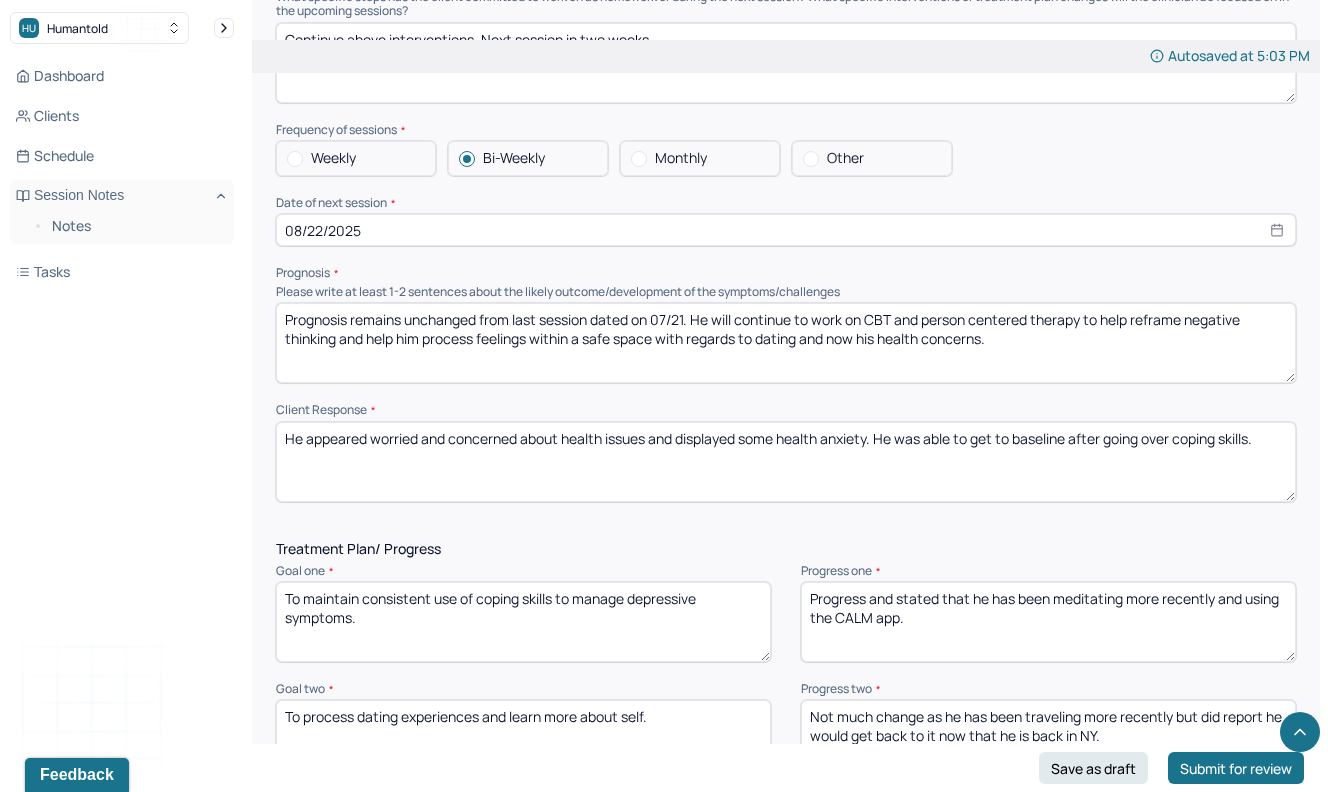 click on "Prognosis remains unchanged from last session dated on 06/30. He will continue to work on CBT and person centered therapy to help reframe negative thinking and help him process feelings within a safe space with regards to dating and now his health concerns." at bounding box center (786, 343) 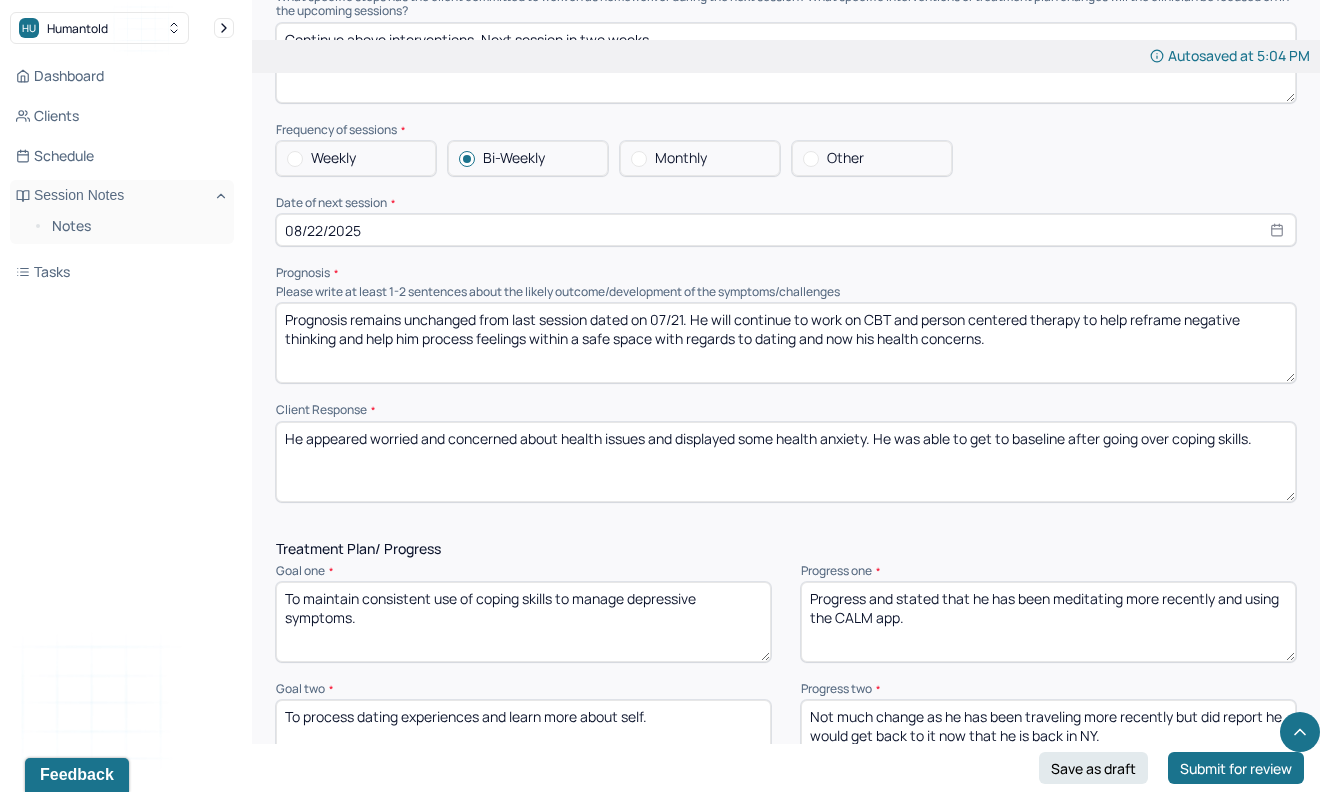 click on "Prognosis remains unchanged from last session dated on 07/21. He will continue to work on CBT and person centered therapy to help reframe negative thinking and help him process feelings within a safe space with regards to dating and now his health concerns." at bounding box center (786, 343) 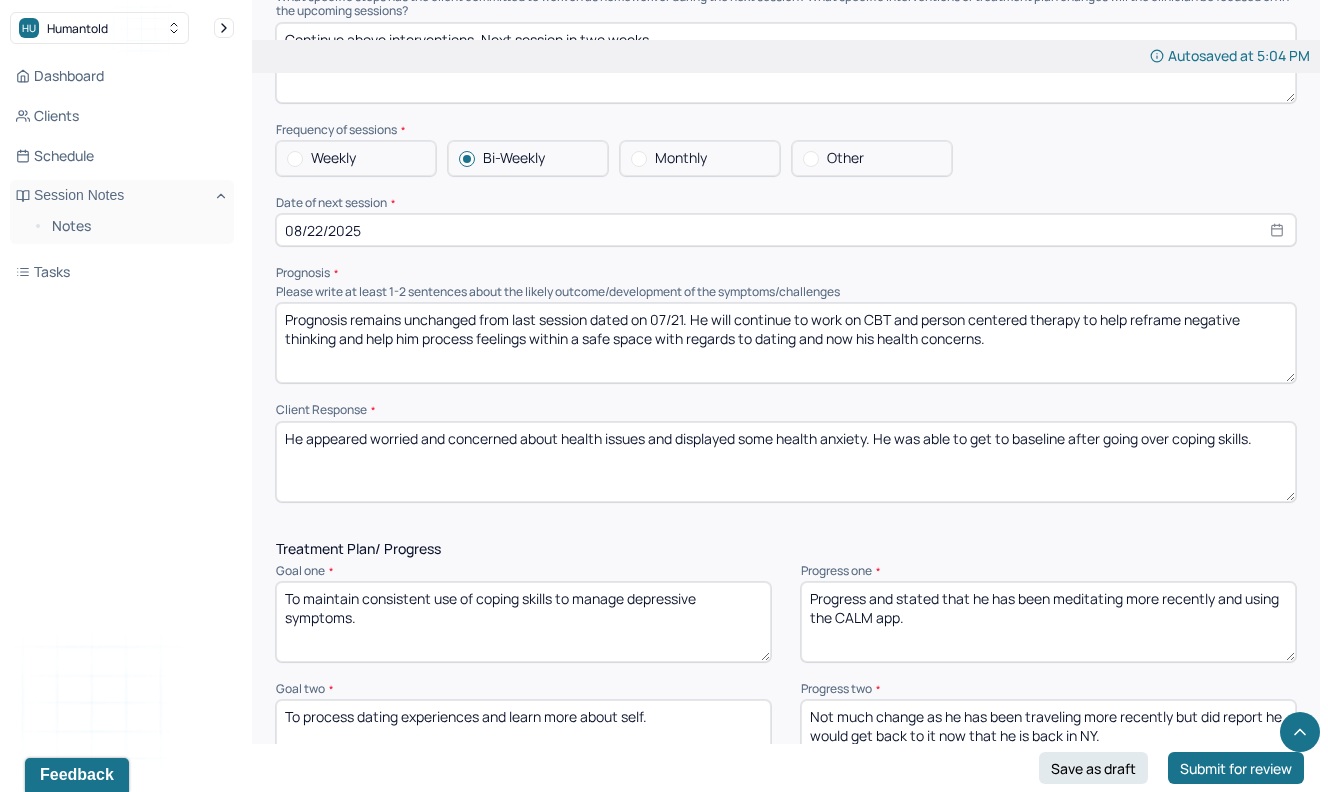 drag, startPoint x: 884, startPoint y: 366, endPoint x: 799, endPoint y: 366, distance: 85 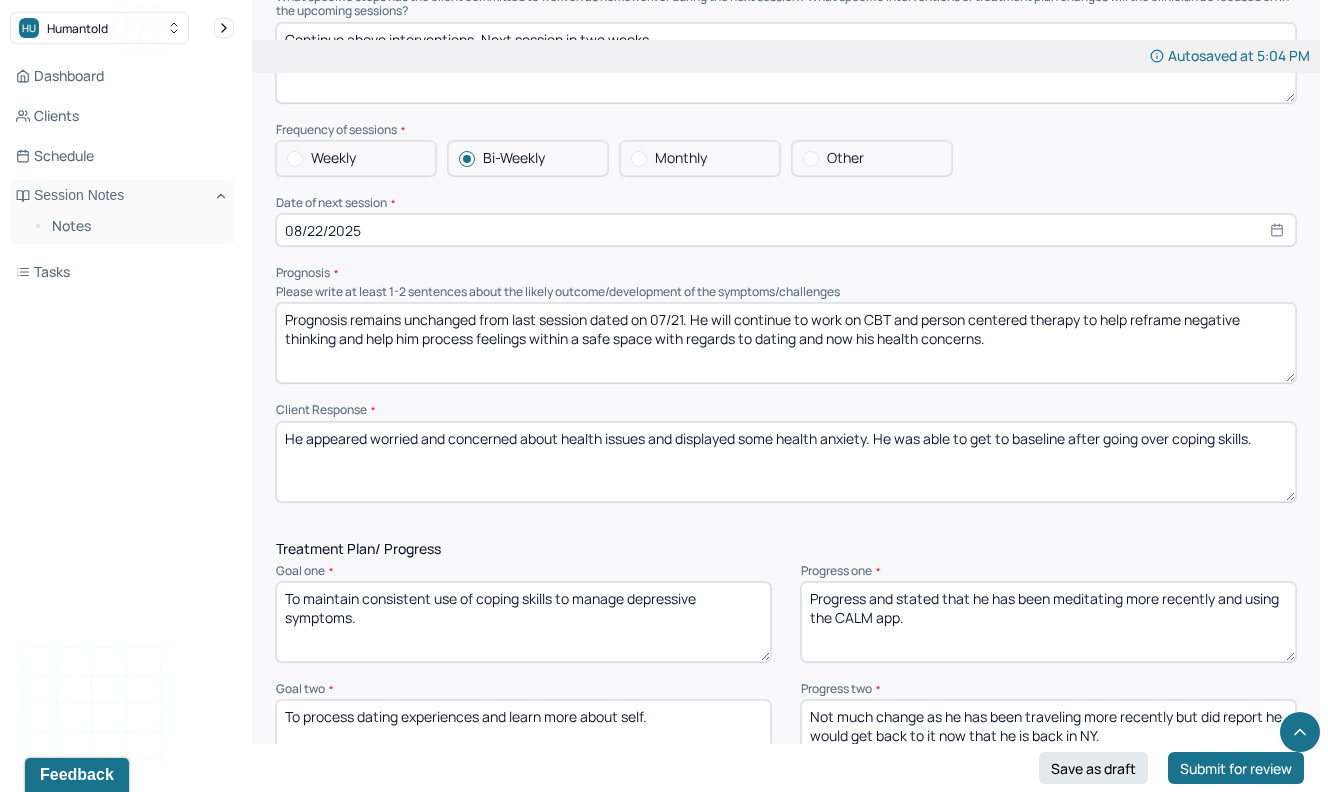click on "Prognosis remains unchanged from last session dated on 07/21. He will continue to work on CBT and person centered therapy to help reframe negative thinking and help him process feelings within a safe space with regards to dating and now his health concerns." at bounding box center (786, 343) 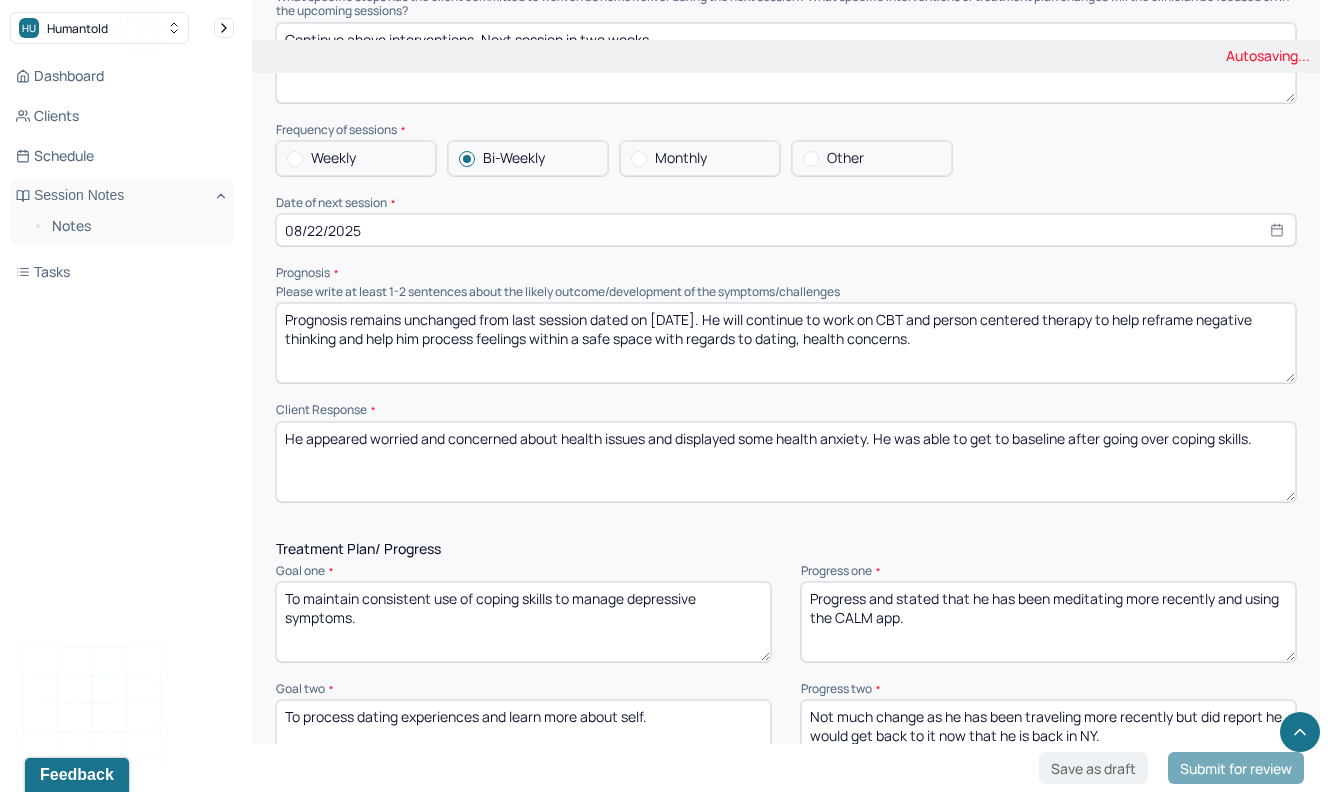 click on "Prognosis remains unchanged from last session dated on 07/21. He will continue to work on CBT and person centered therapy to help reframe negative thinking and help him process feelings within a safe space with regards to dating and now his health concerns." at bounding box center [786, 343] 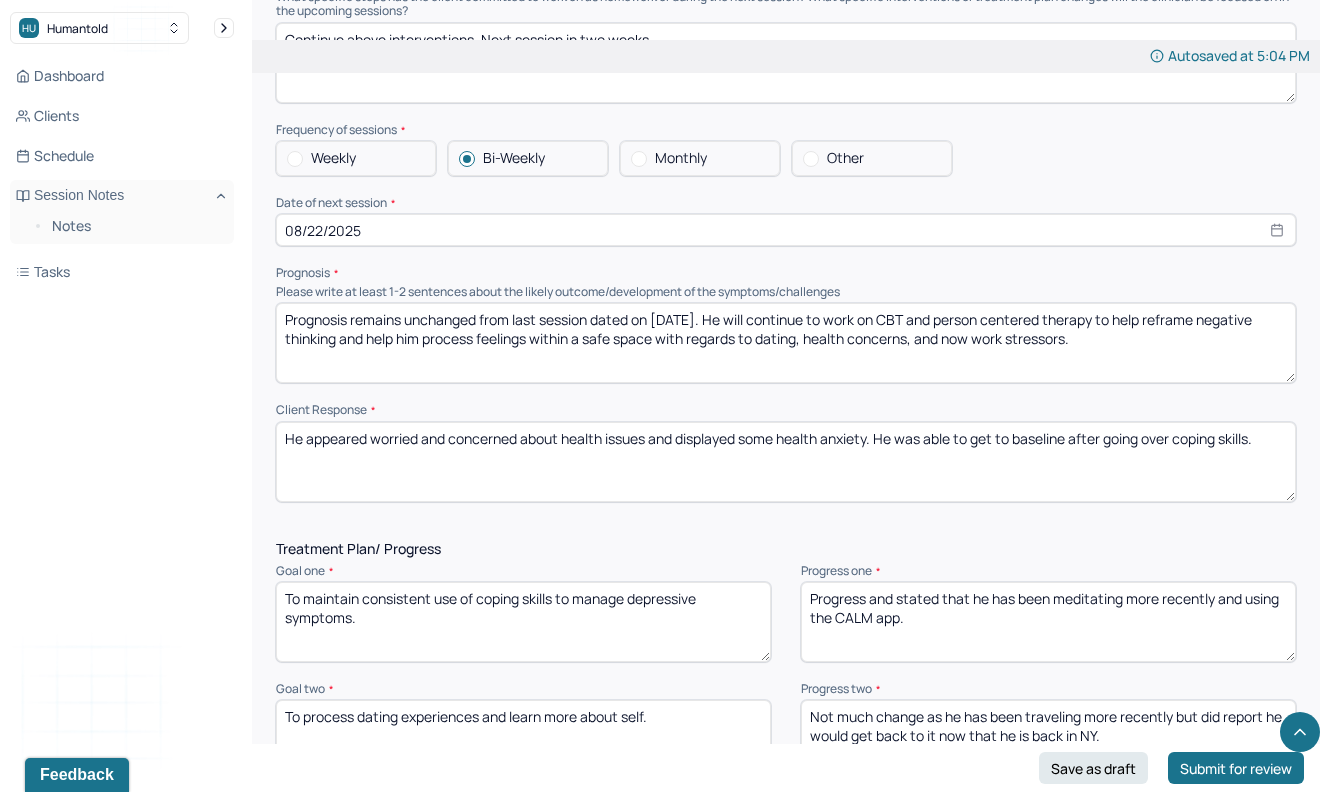 type on "Prognosis remains unchanged from last session dated on [DATE]. He will continue to work on CBT and person centered therapy to help reframe negative thinking and help him process feelings within a safe space with regards to dating, health concerns, and now work stressors." 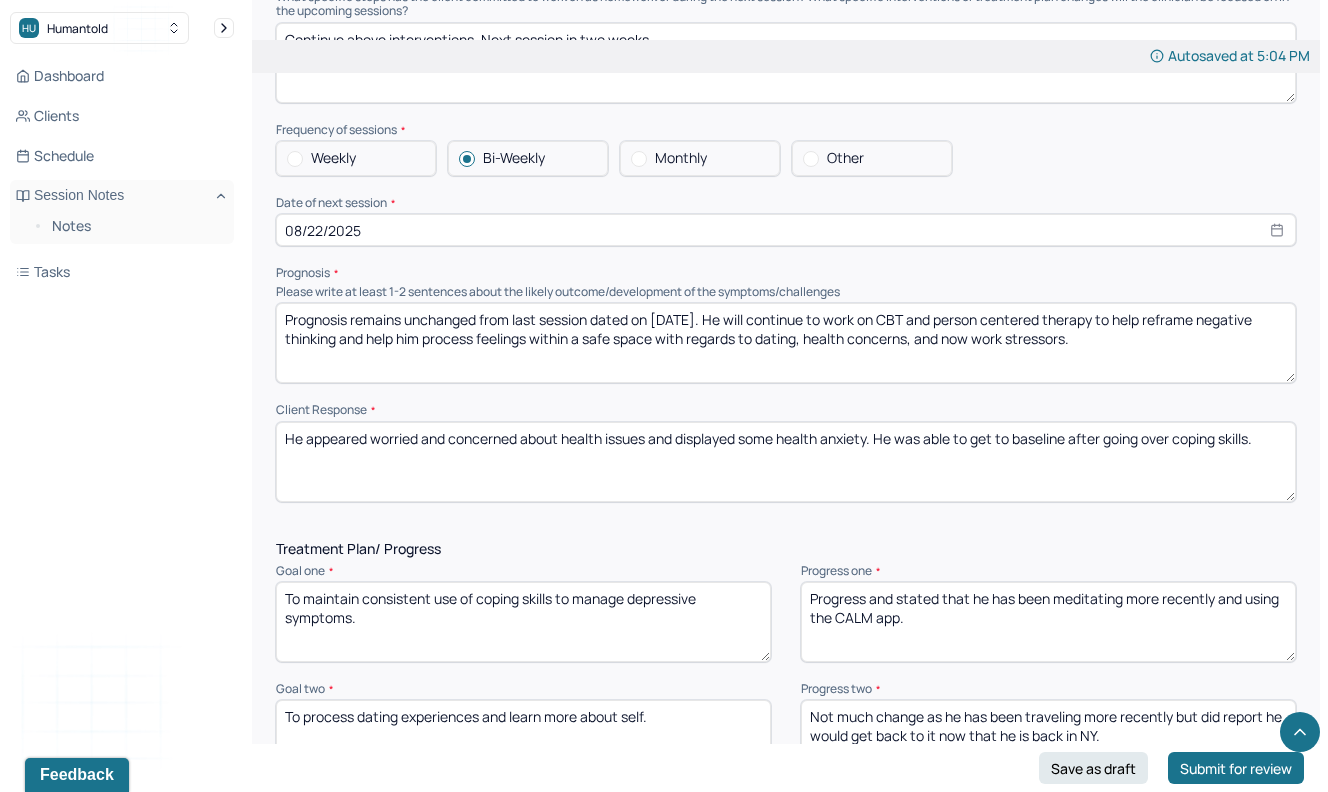 drag, startPoint x: 1282, startPoint y: 481, endPoint x: 306, endPoint y: 464, distance: 976.1481 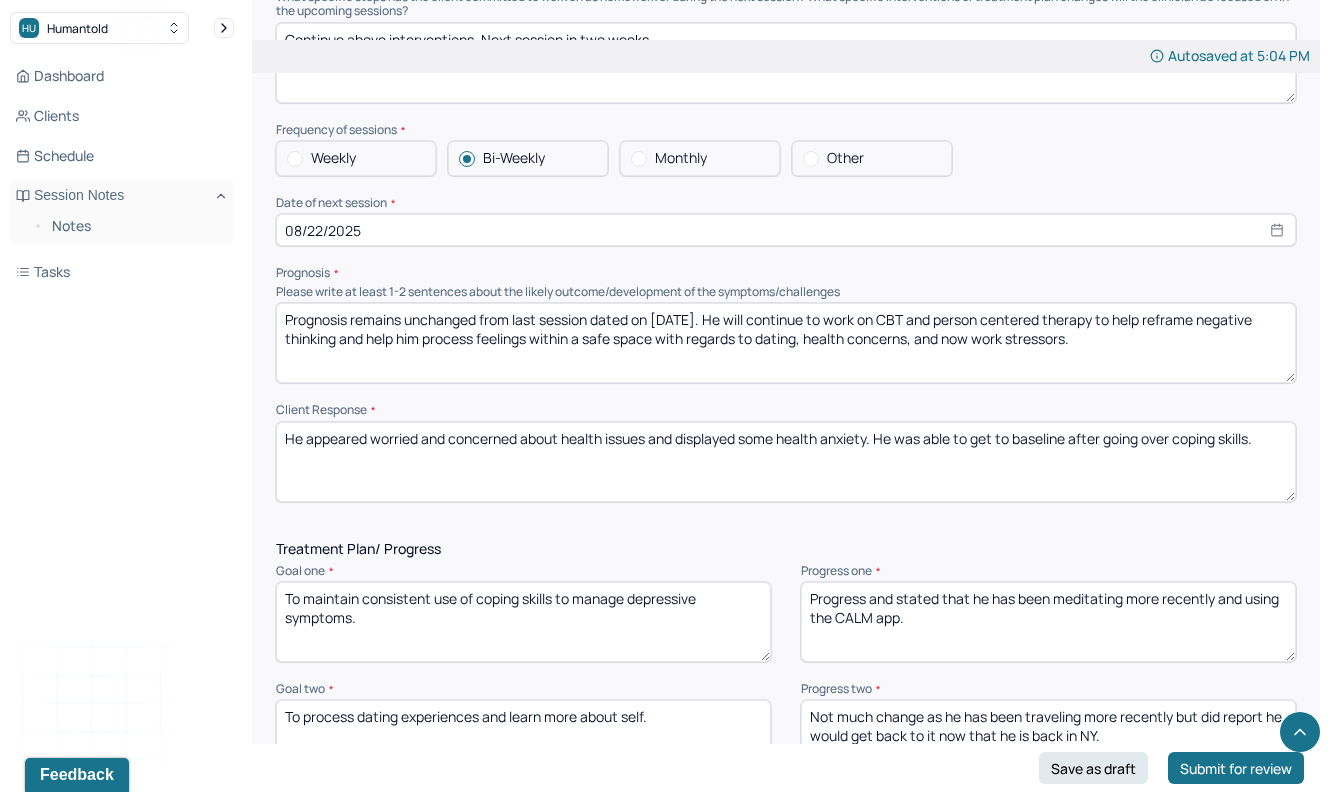 click on "He appeared worried and concerned about health issues and displayed some health anxiety. He was able to get to baseline after going over coping skills." at bounding box center (786, 462) 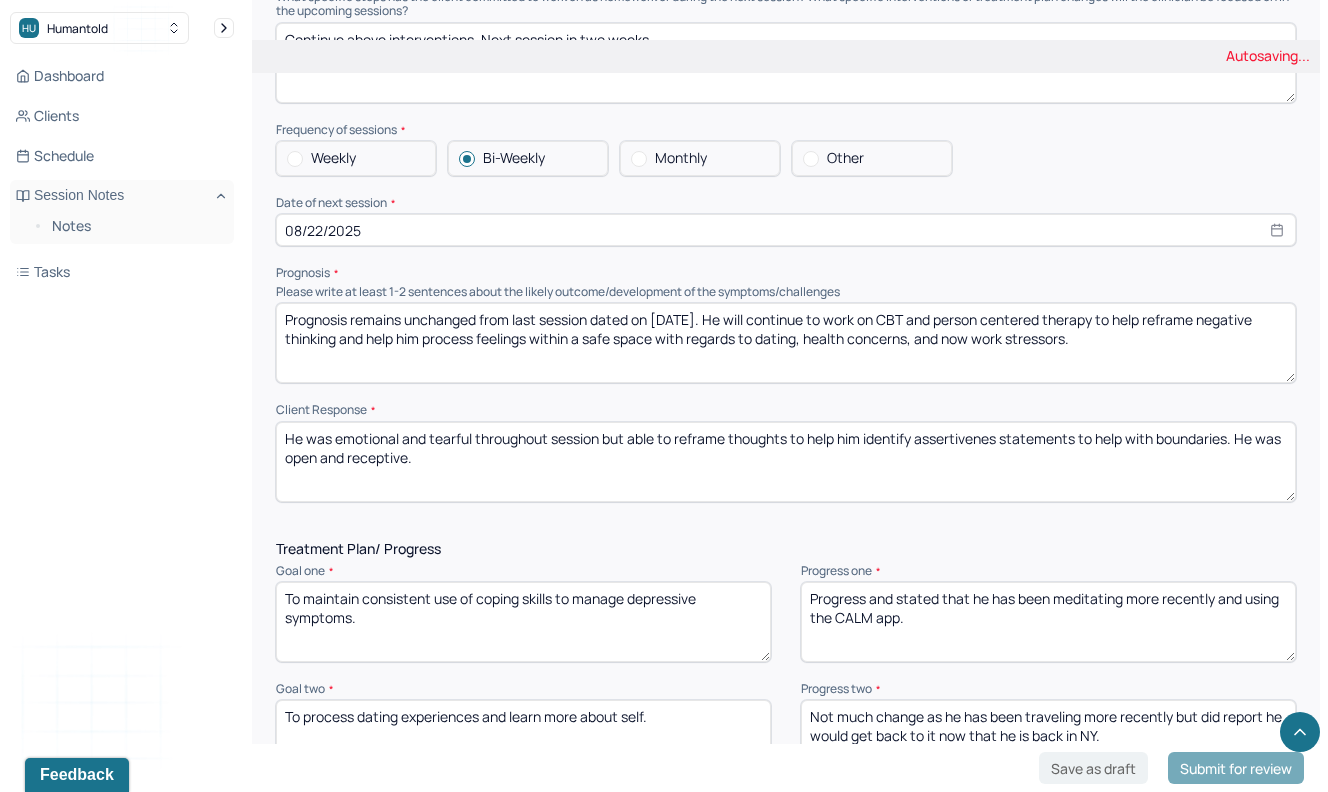 click on "He was emotional and tearful throughout session but able to reframe thoughts" at bounding box center (786, 462) 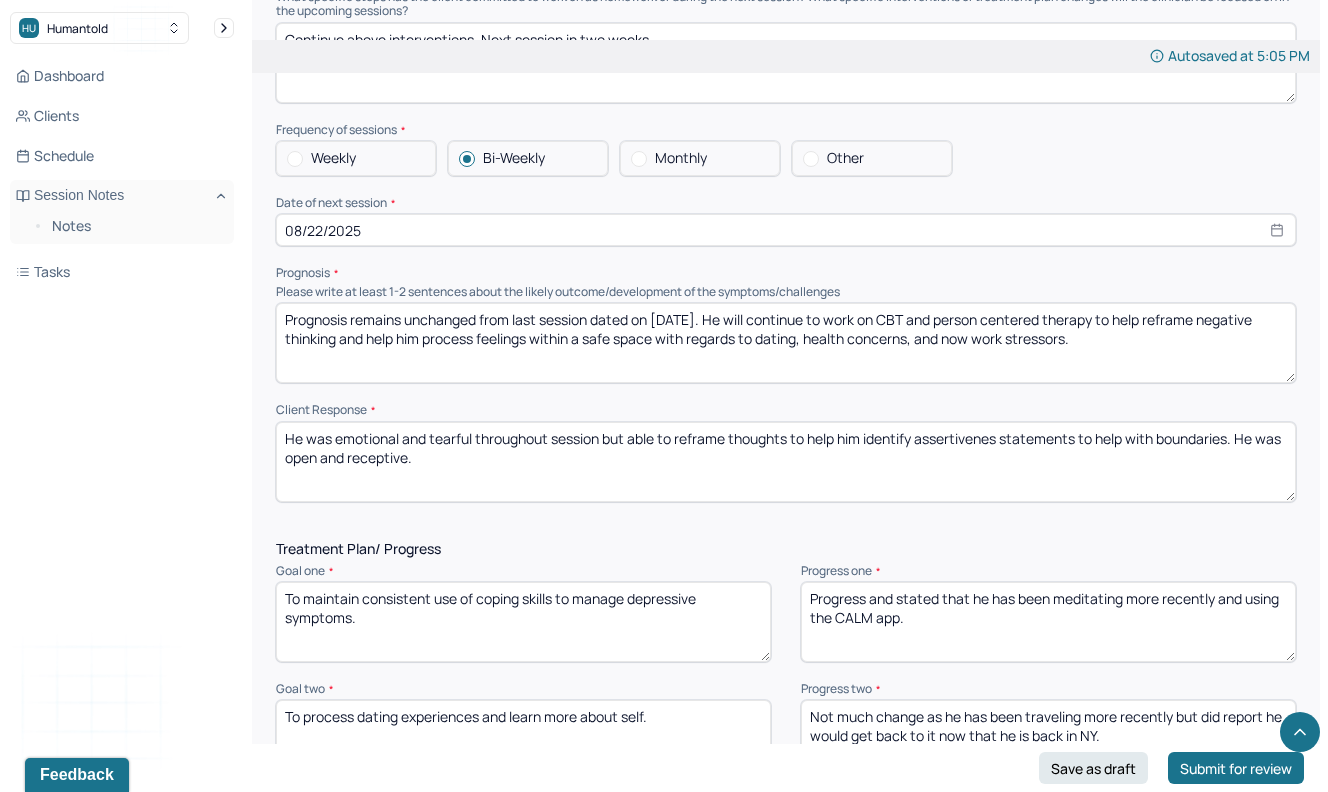 click on "He was emotional and tearful throughout session but able to reframe thoughts to help him identify assertivenes statements to help with boundaries. He was open and receptive." at bounding box center (786, 462) 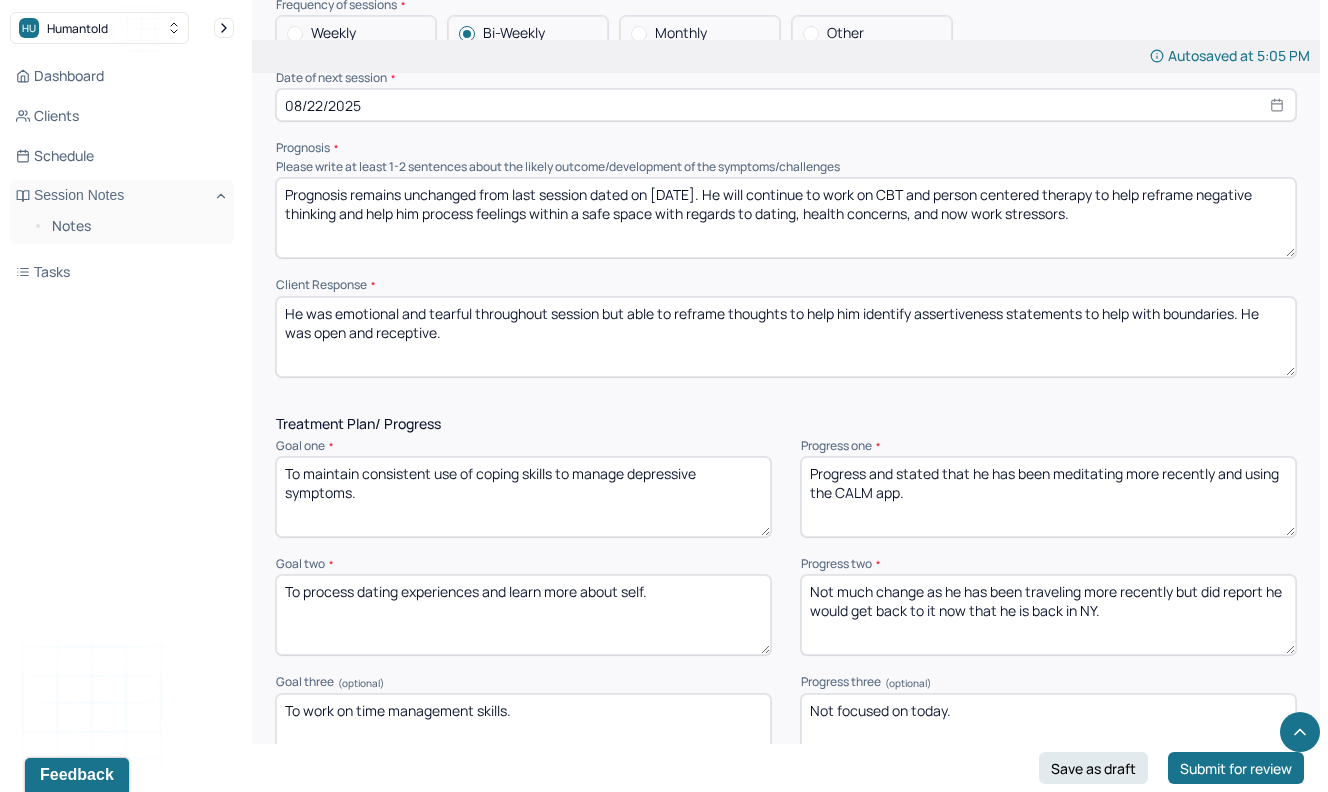 scroll, scrollTop: 2390, scrollLeft: 0, axis: vertical 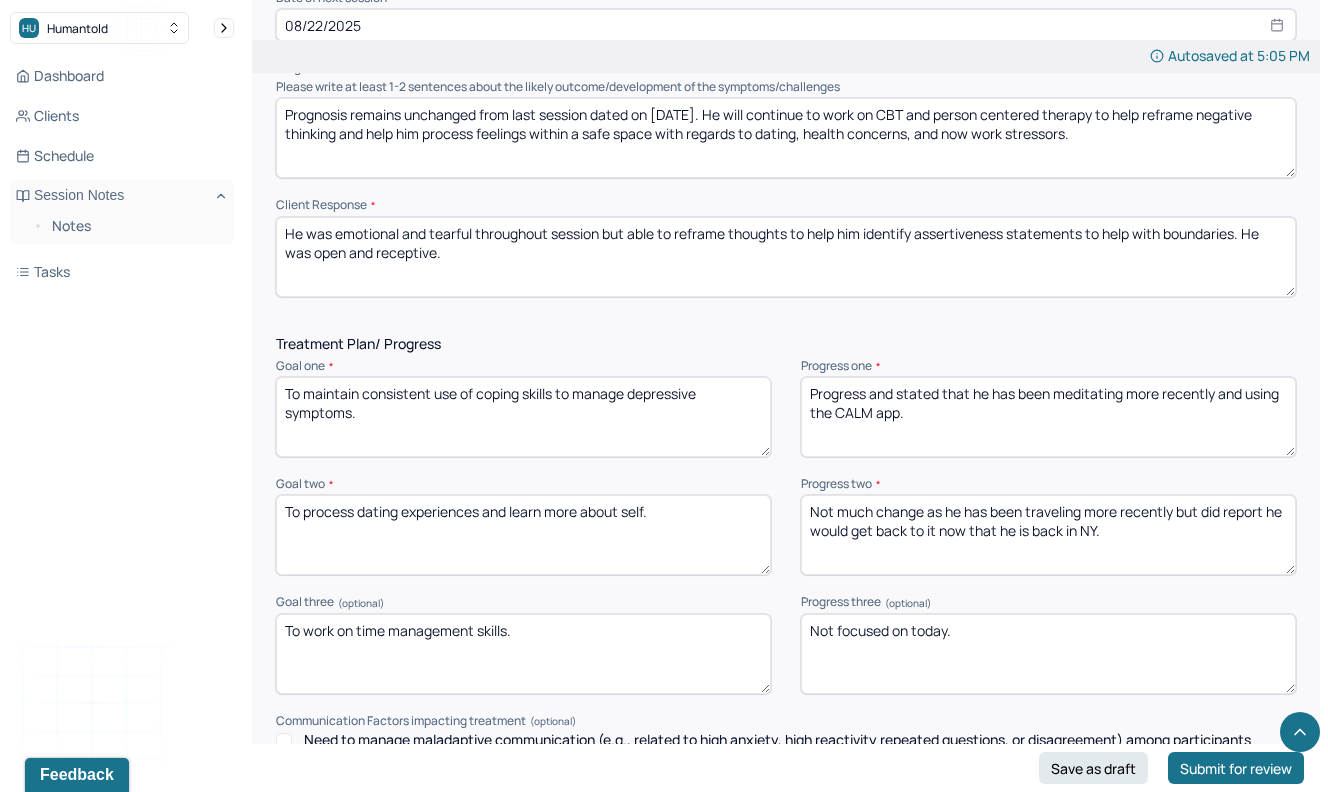 type on "He was emotional and tearful throughout session but able to reframe thoughts to help him identify assertiveness statements to help with boundaries. He was open and receptive." 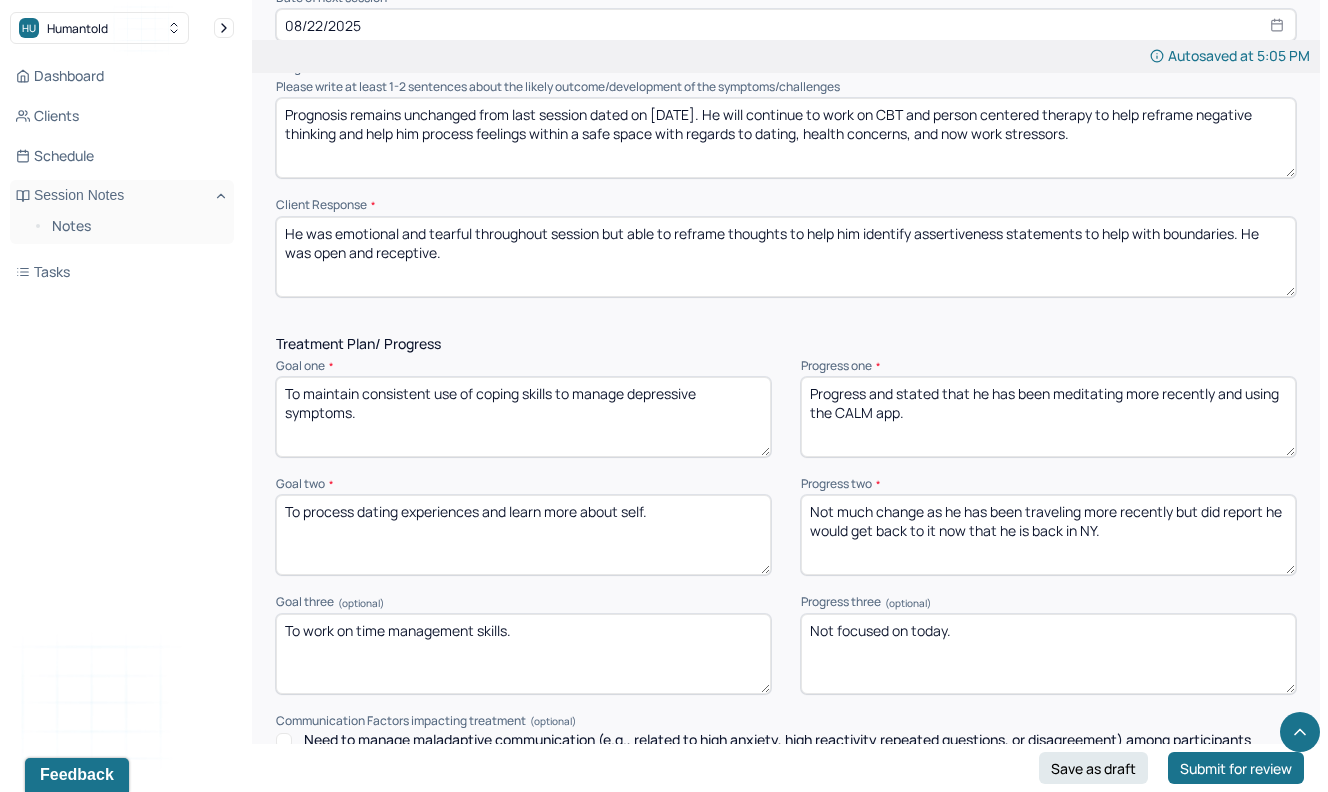 drag, startPoint x: 941, startPoint y: 443, endPoint x: 898, endPoint y: 415, distance: 51.312767 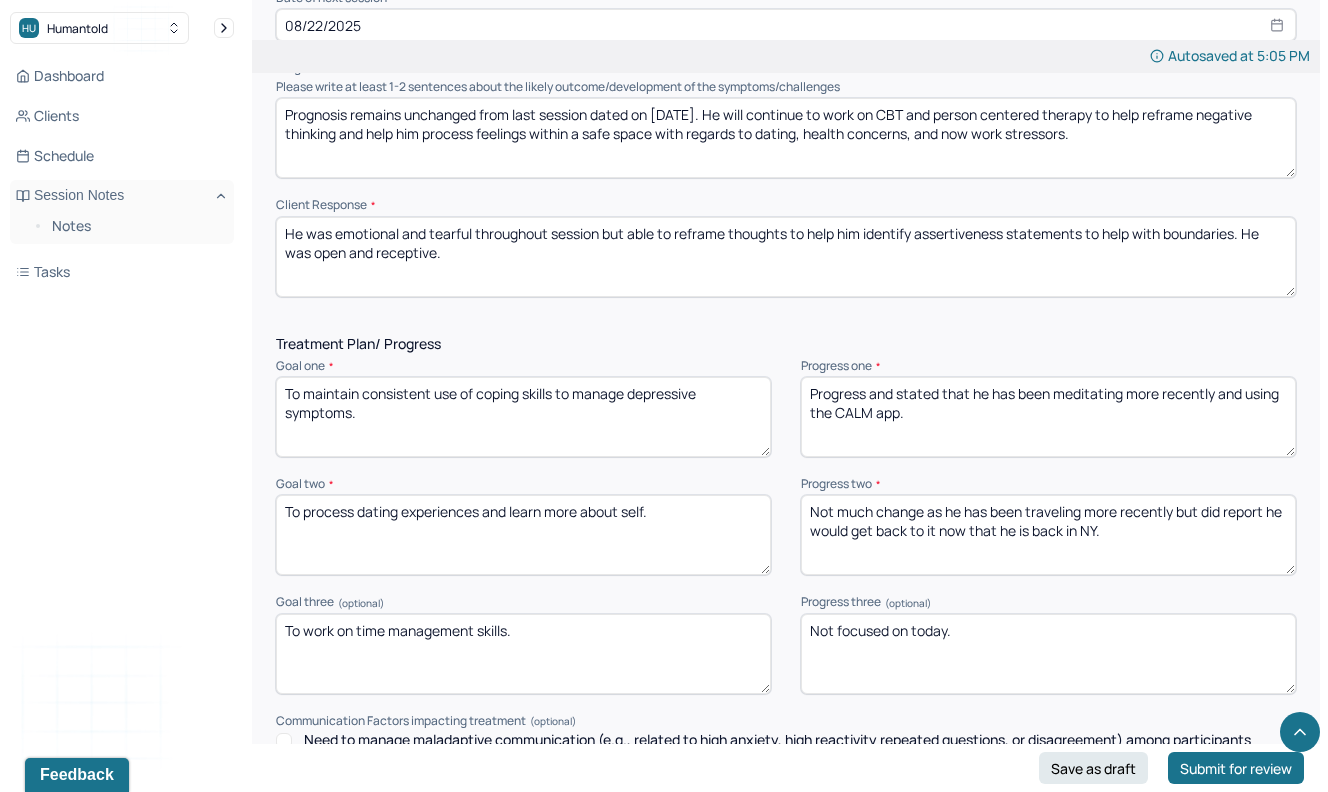 click on "Progress and stated that he has been meditating more recently and using the CALM app." at bounding box center (1048, 417) 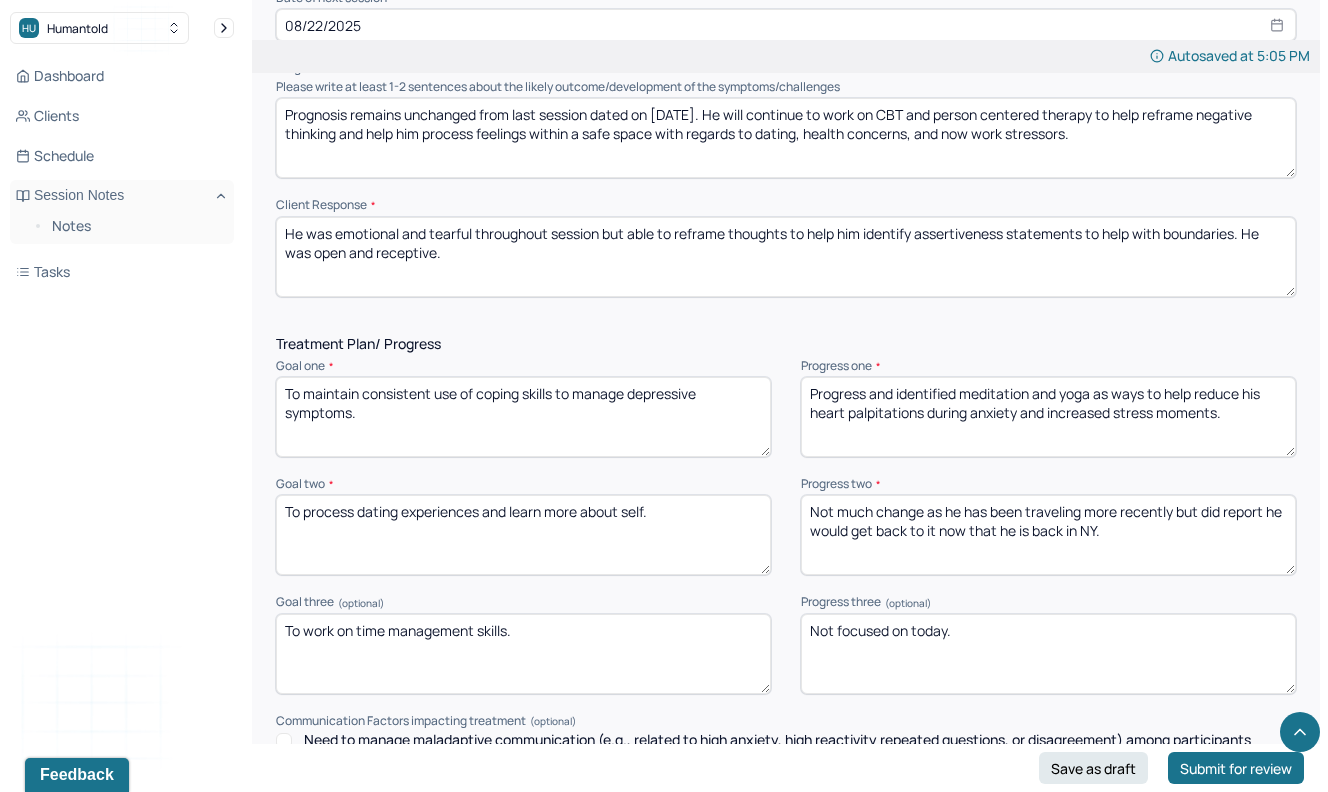 type on "Progress and identified meditation and yoga as ways to help reduce his heart palpitations during anxiety and increased stress moments." 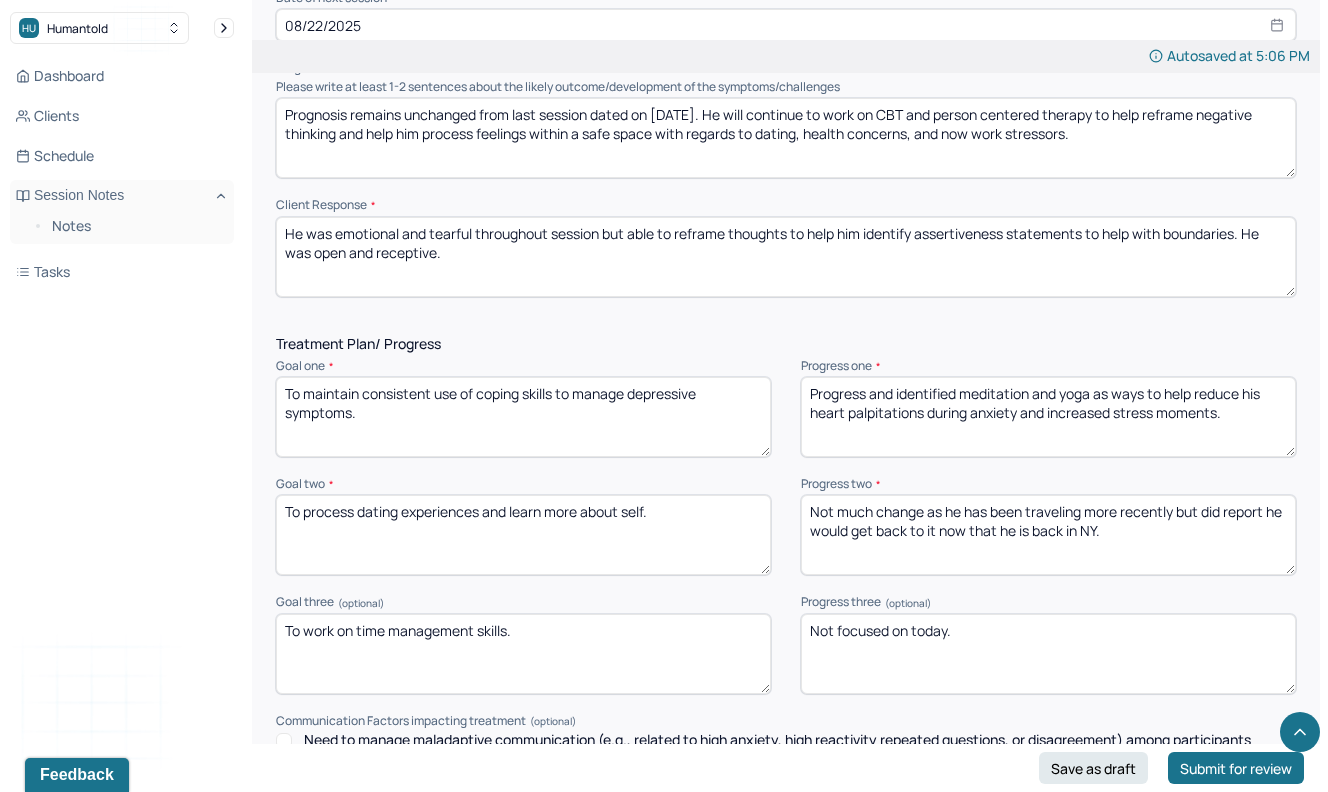 drag, startPoint x: 1136, startPoint y: 558, endPoint x: 804, endPoint y: 525, distance: 333.63602 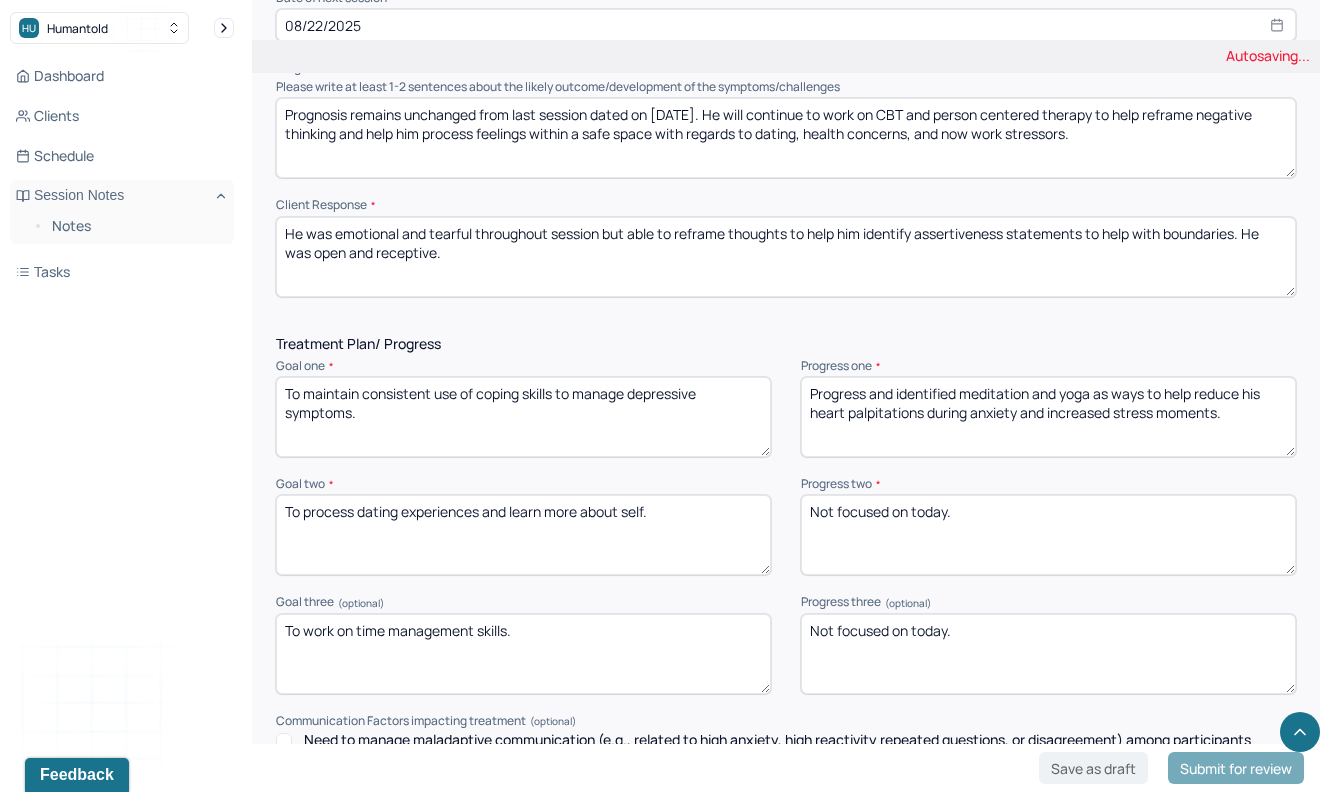 type on "Not focused on today." 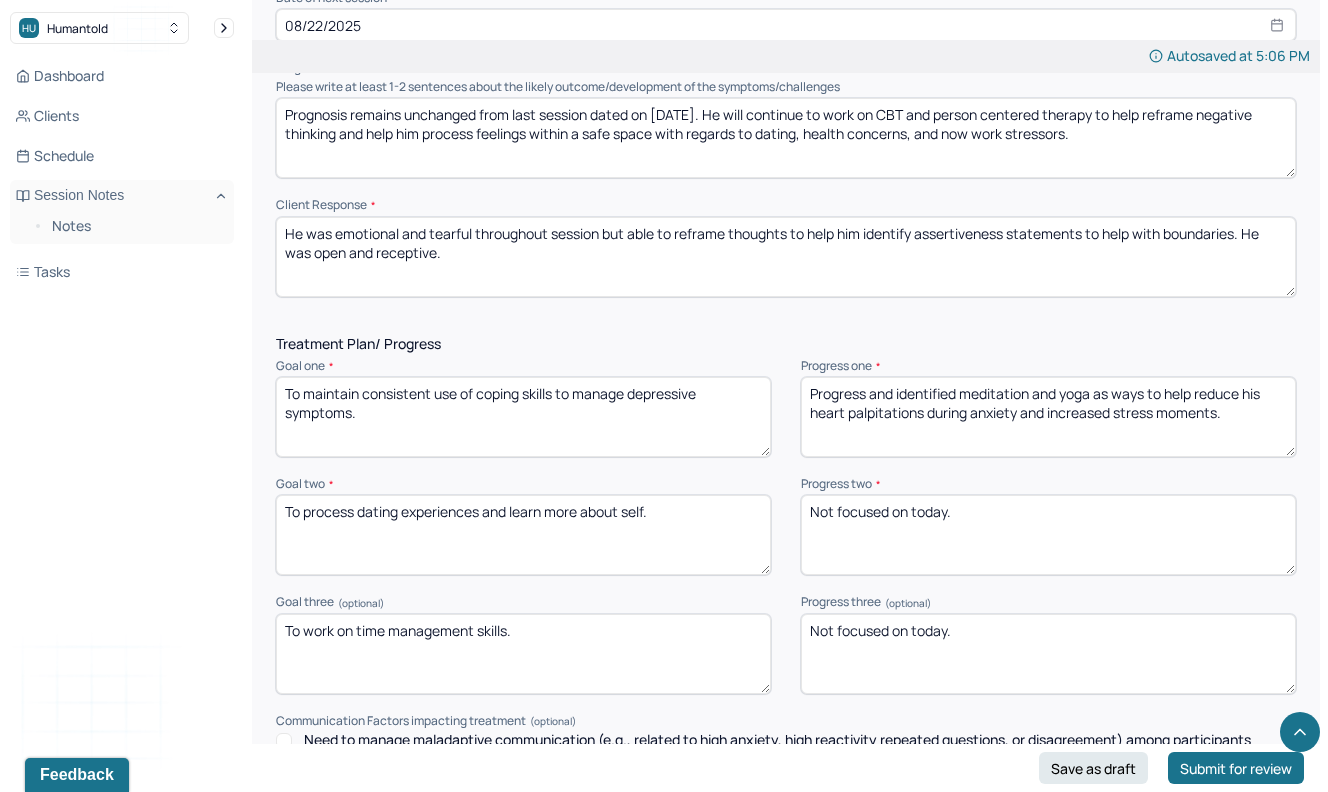 drag, startPoint x: 1022, startPoint y: 663, endPoint x: 776, endPoint y: 658, distance: 246.05081 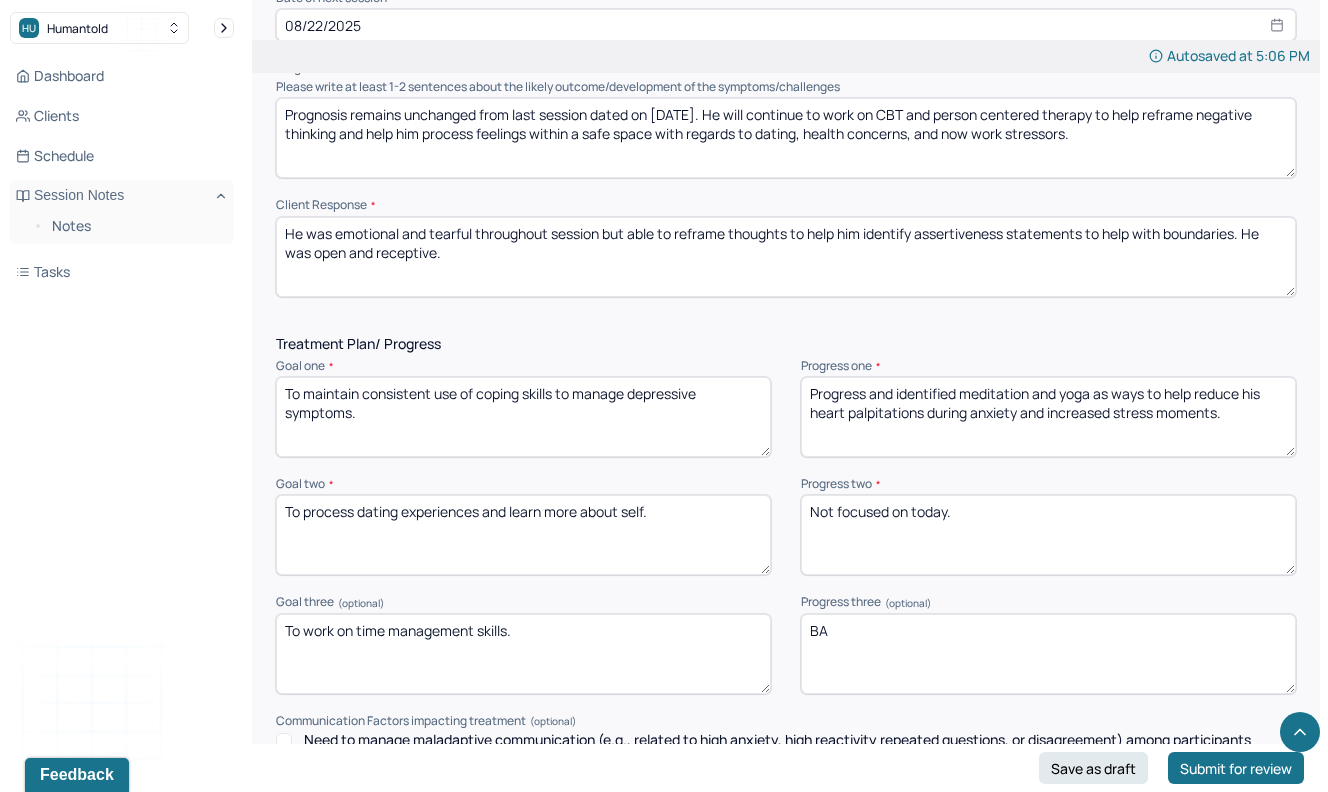 type on "B" 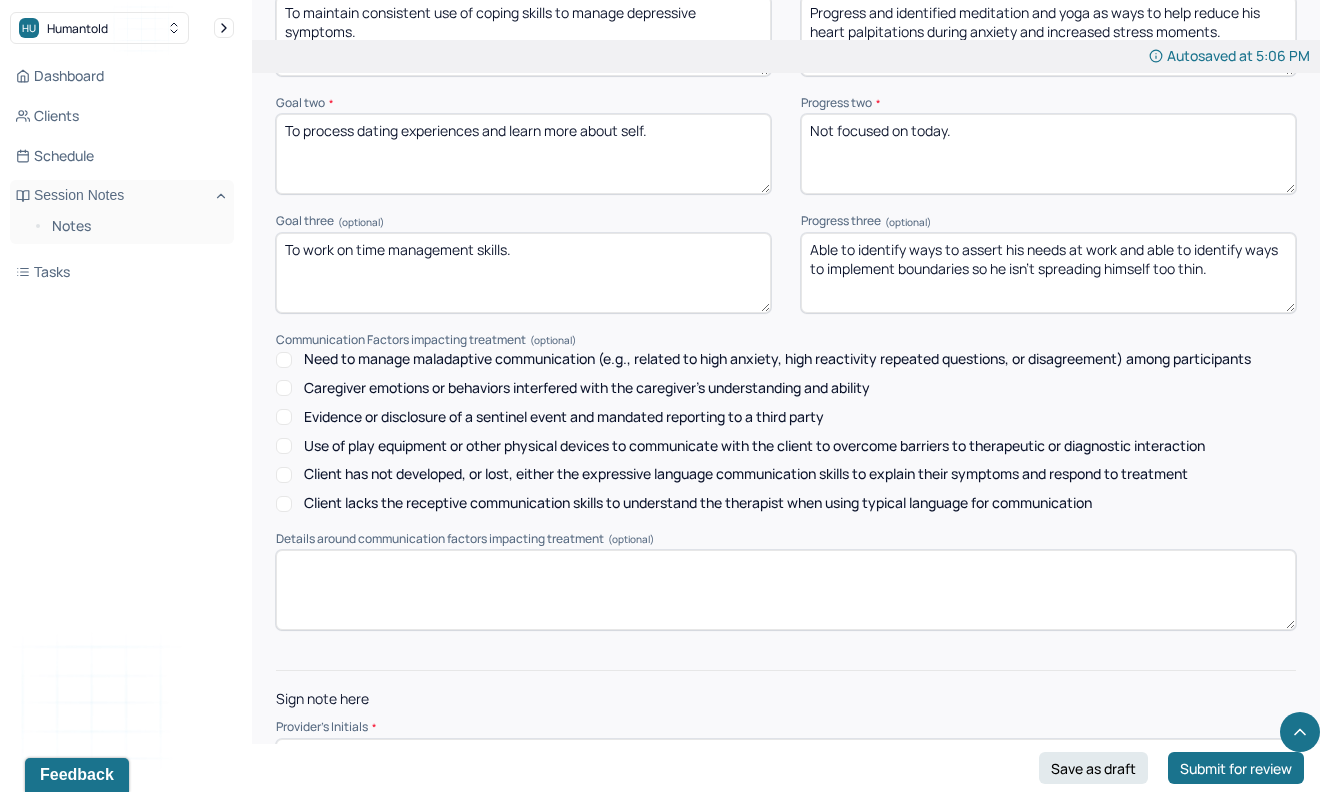 scroll, scrollTop: 2849, scrollLeft: 0, axis: vertical 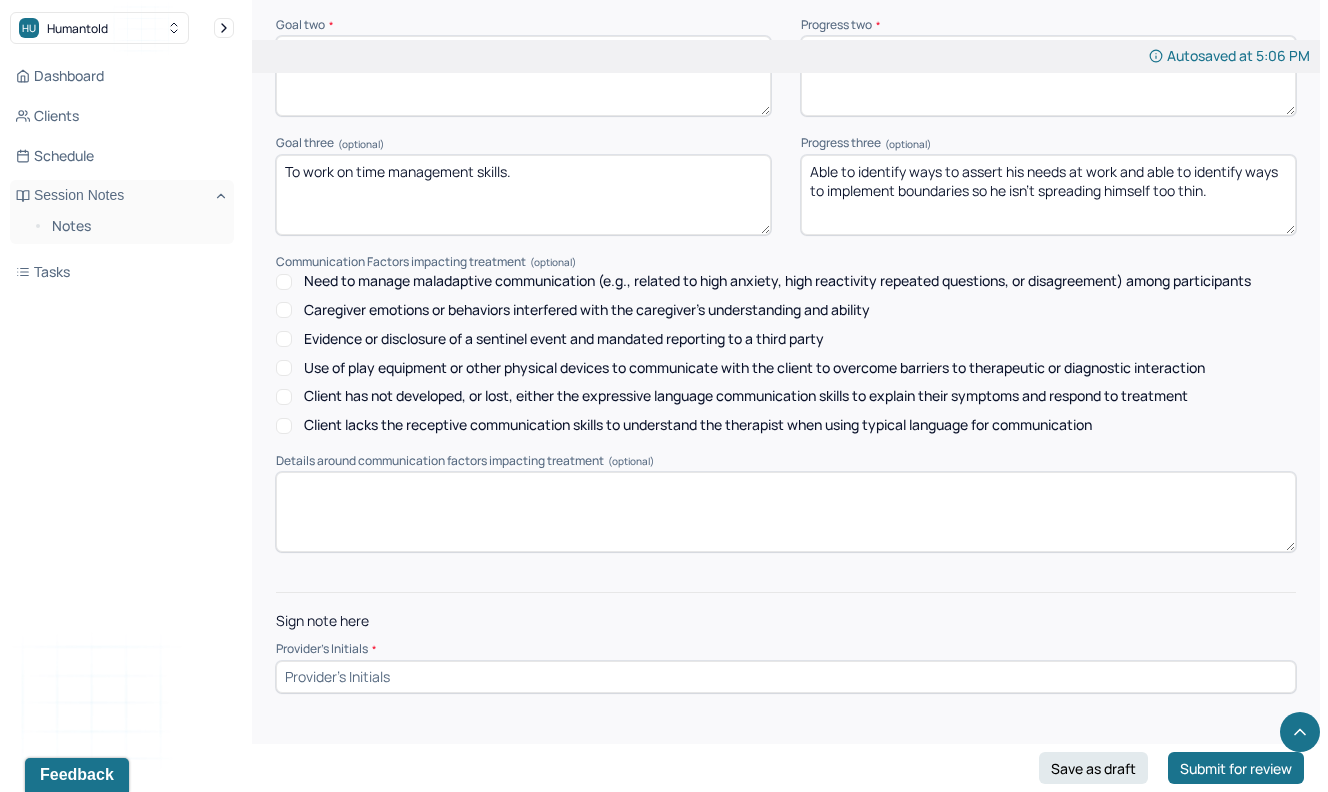 type on "Able to identify ways to assert his needs at work and able to identify ways to implement boundaries so he isn't spreading himself too thin." 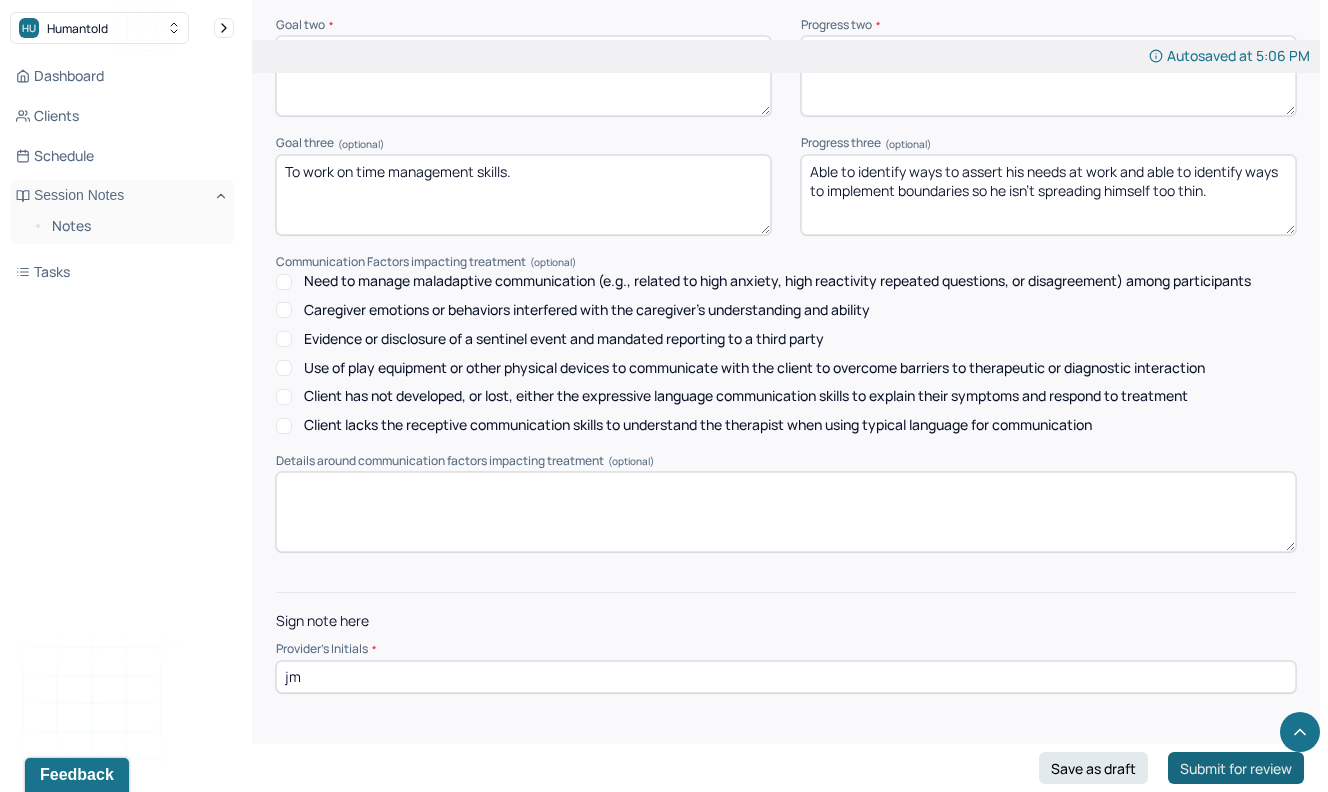 type on "jm" 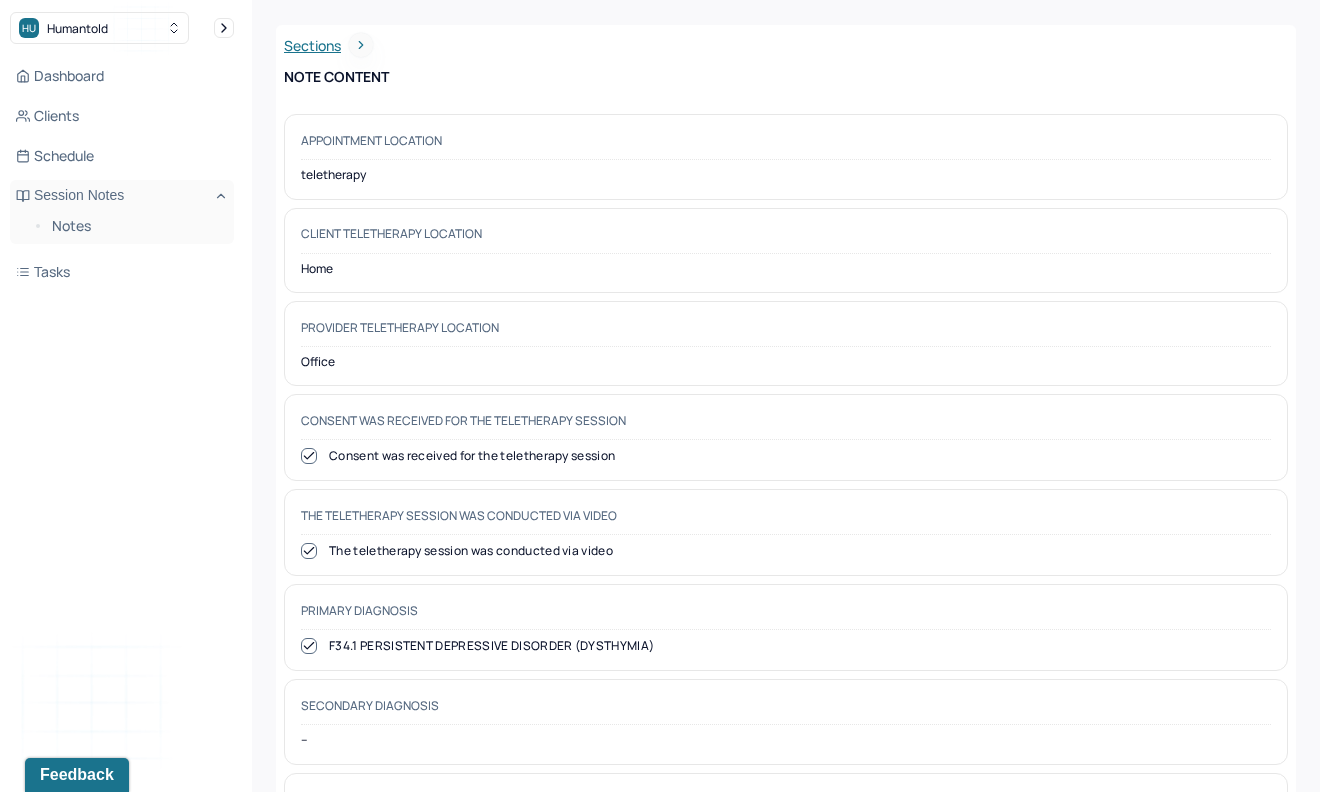 scroll, scrollTop: 0, scrollLeft: 0, axis: both 